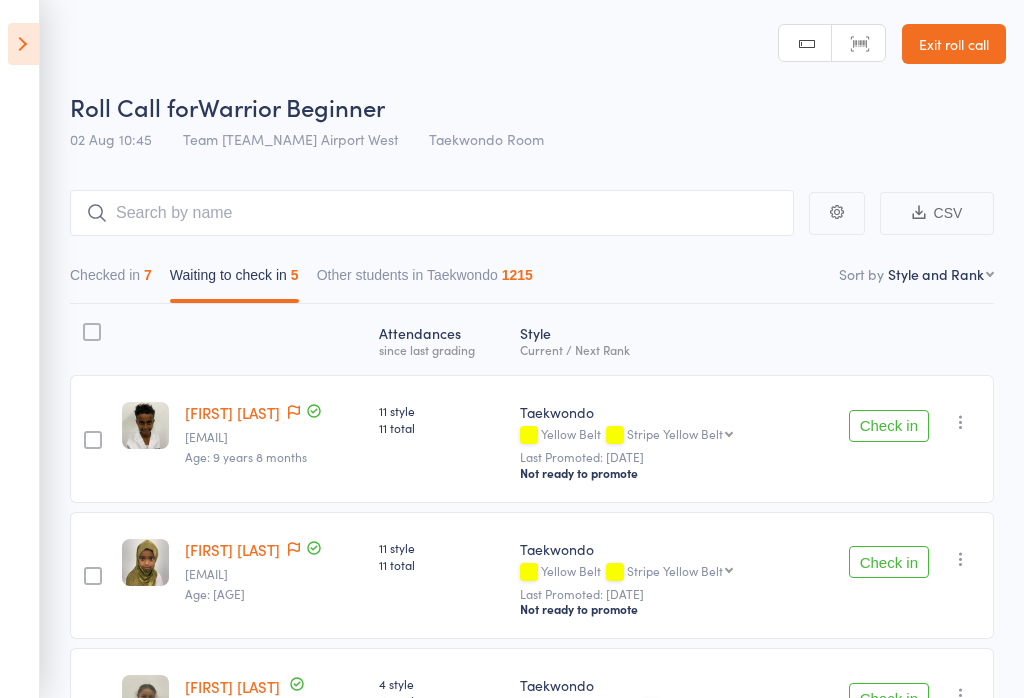 scroll, scrollTop: 159, scrollLeft: 0, axis: vertical 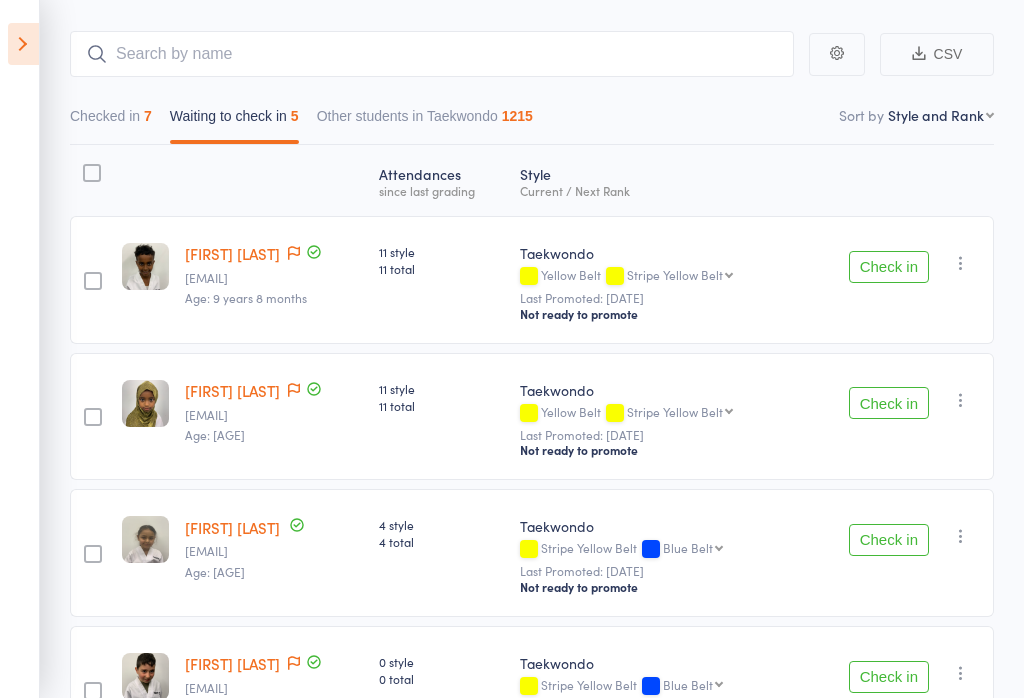 click on "First name Last name Birthday today? Behind on payments? Check in time Next payment date Next payment amount Membership name Membership expires Ready to grade Style and Rank Style attendance count All attendance count Last Promoted" at bounding box center (941, 115) 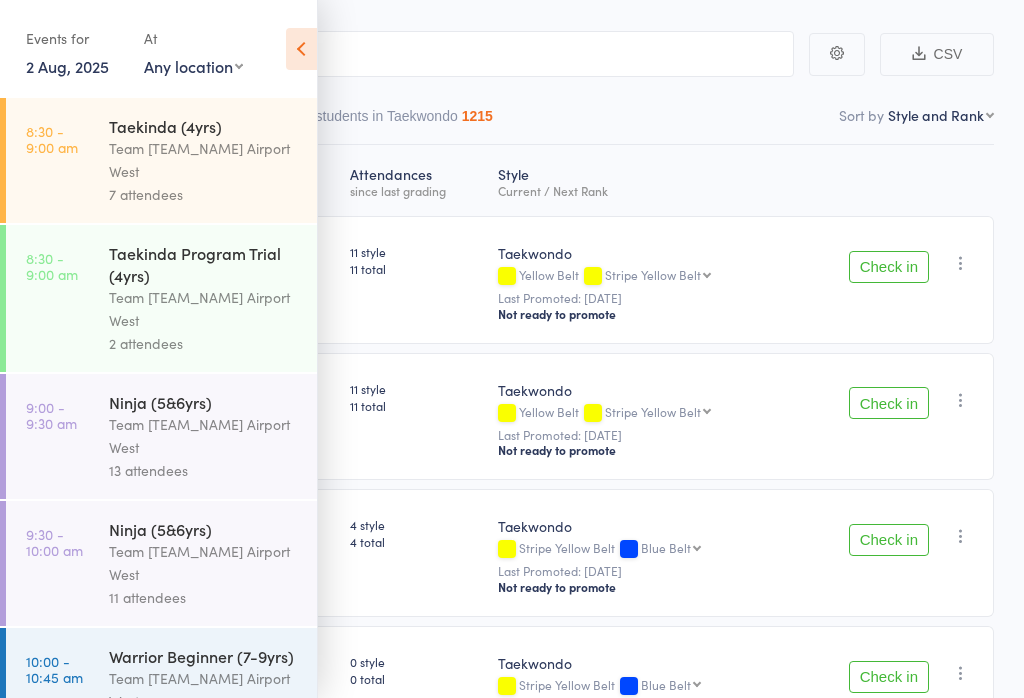 click on "Events for" at bounding box center [75, 38] 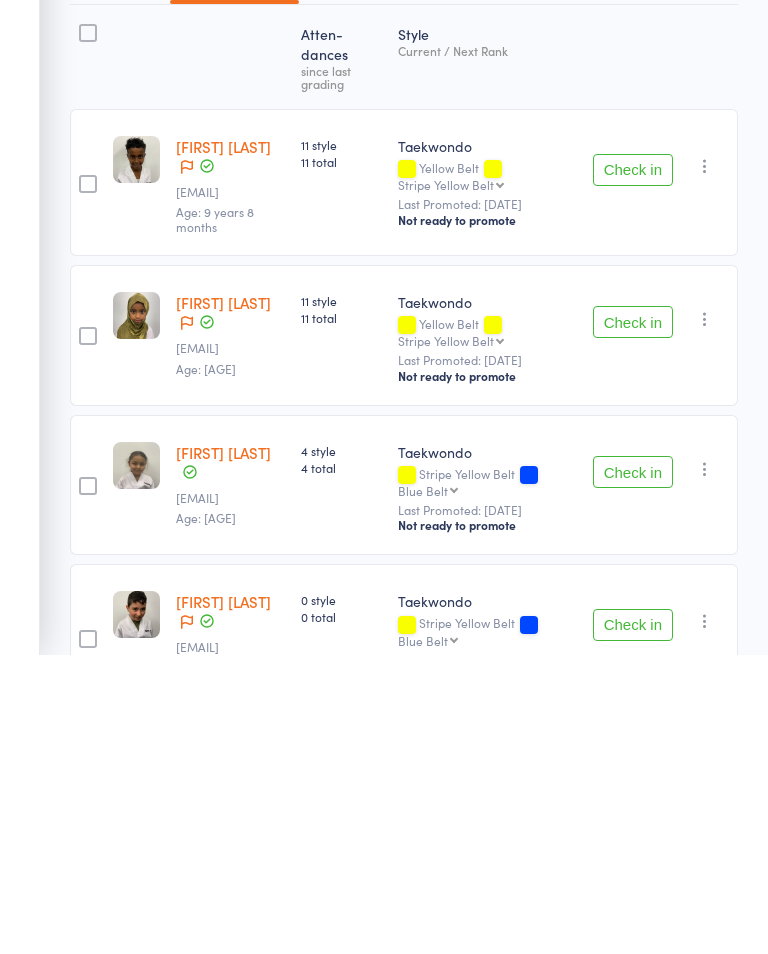 scroll, scrollTop: 257, scrollLeft: 0, axis: vertical 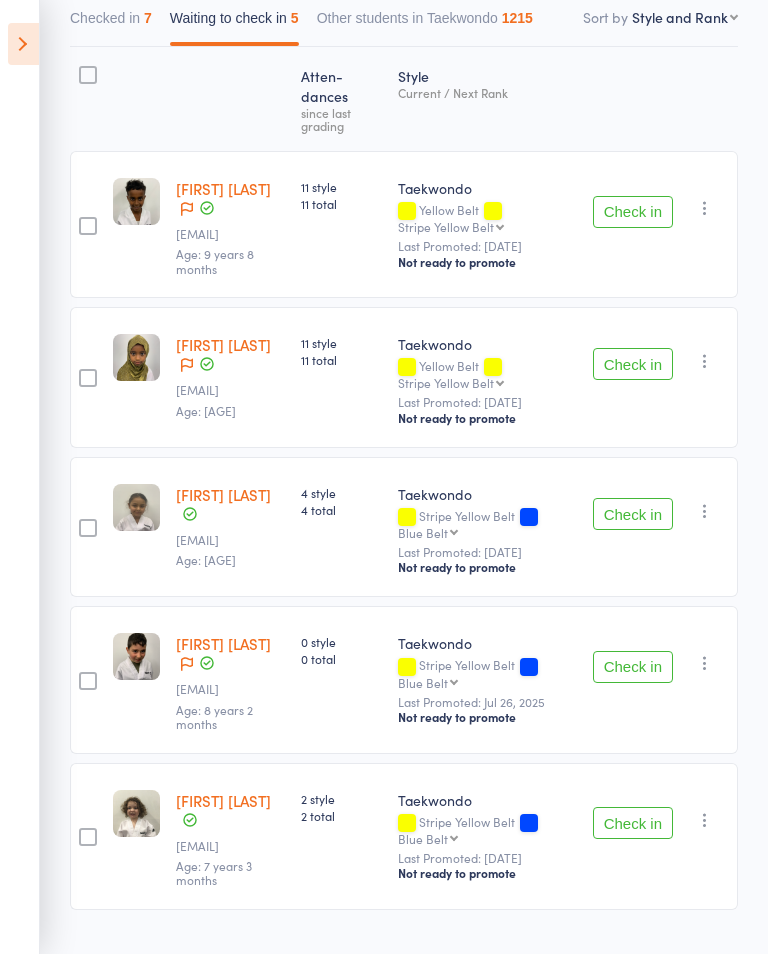 click on "Check in" at bounding box center (633, 514) 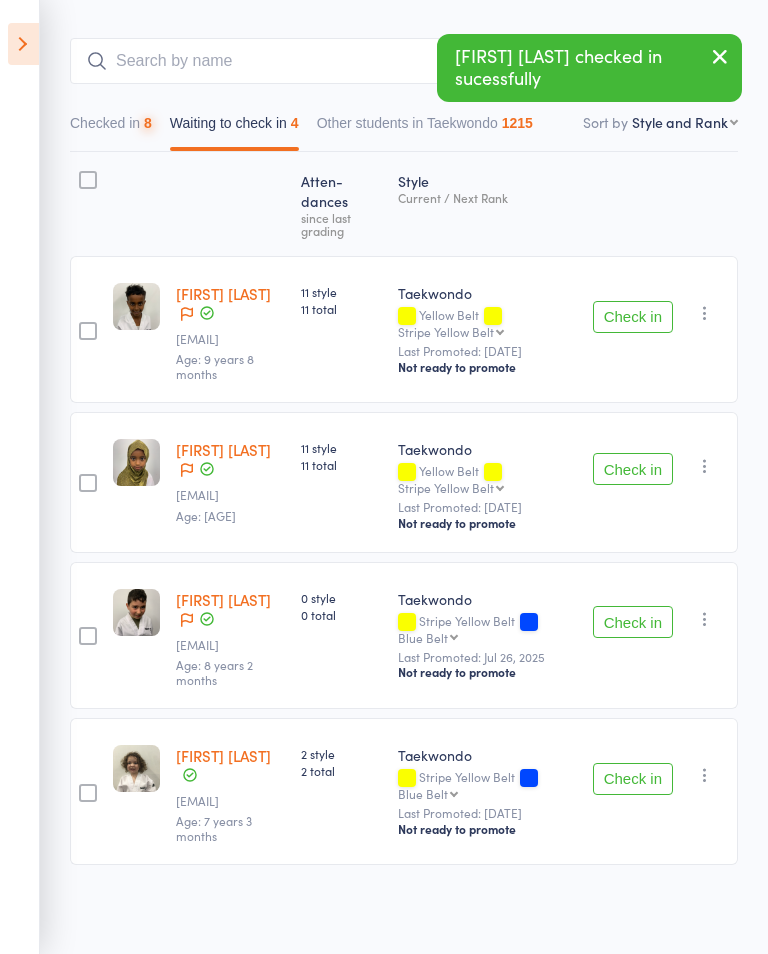scroll, scrollTop: 107, scrollLeft: 0, axis: vertical 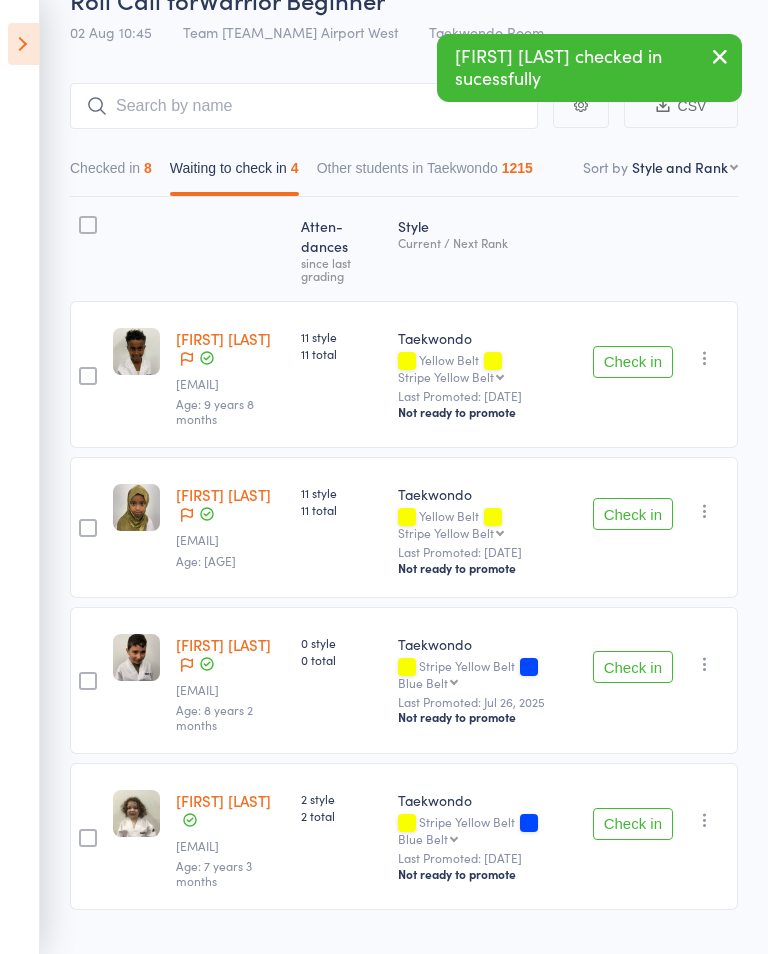 click at bounding box center [23, 44] 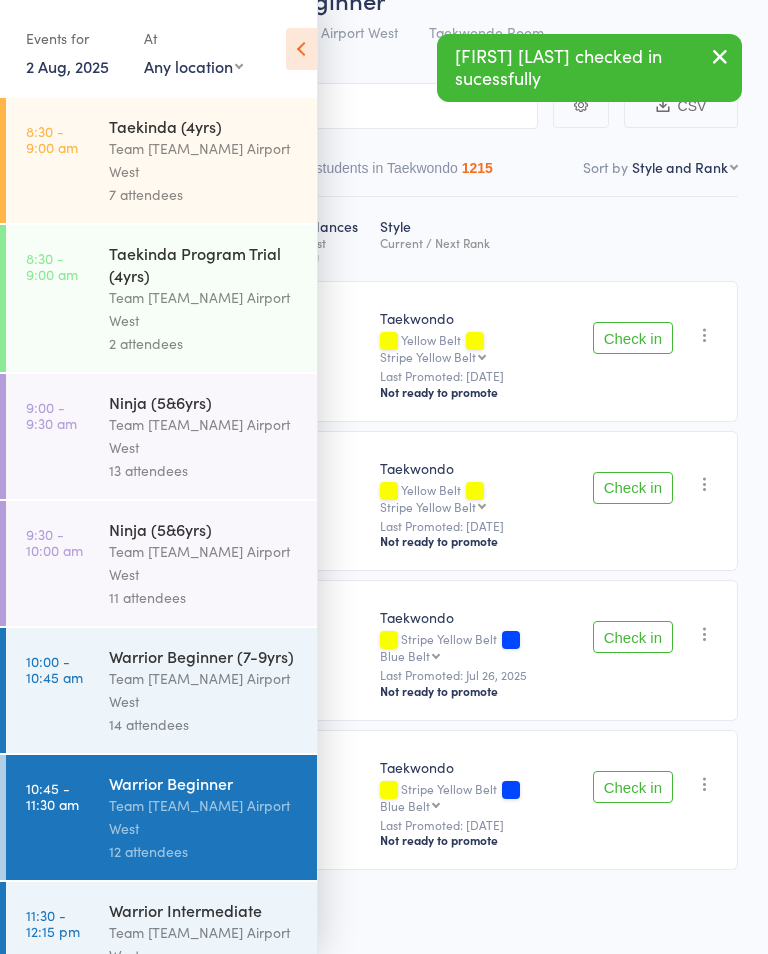 click on "Warrior Intermediate" at bounding box center (204, 910) 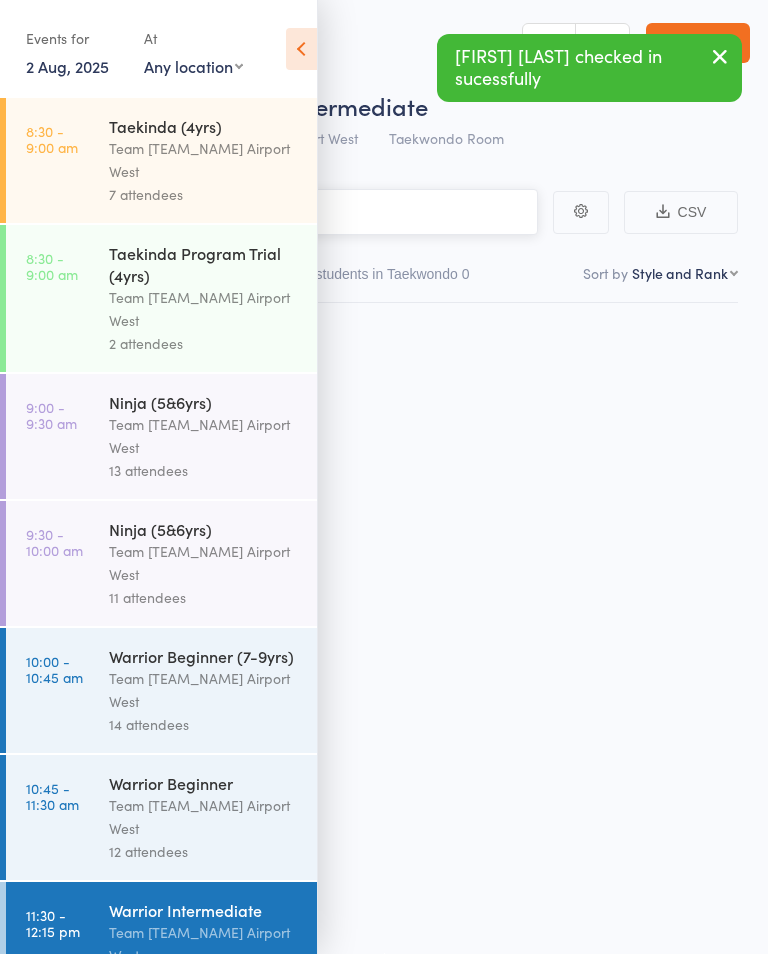 scroll, scrollTop: 1, scrollLeft: 0, axis: vertical 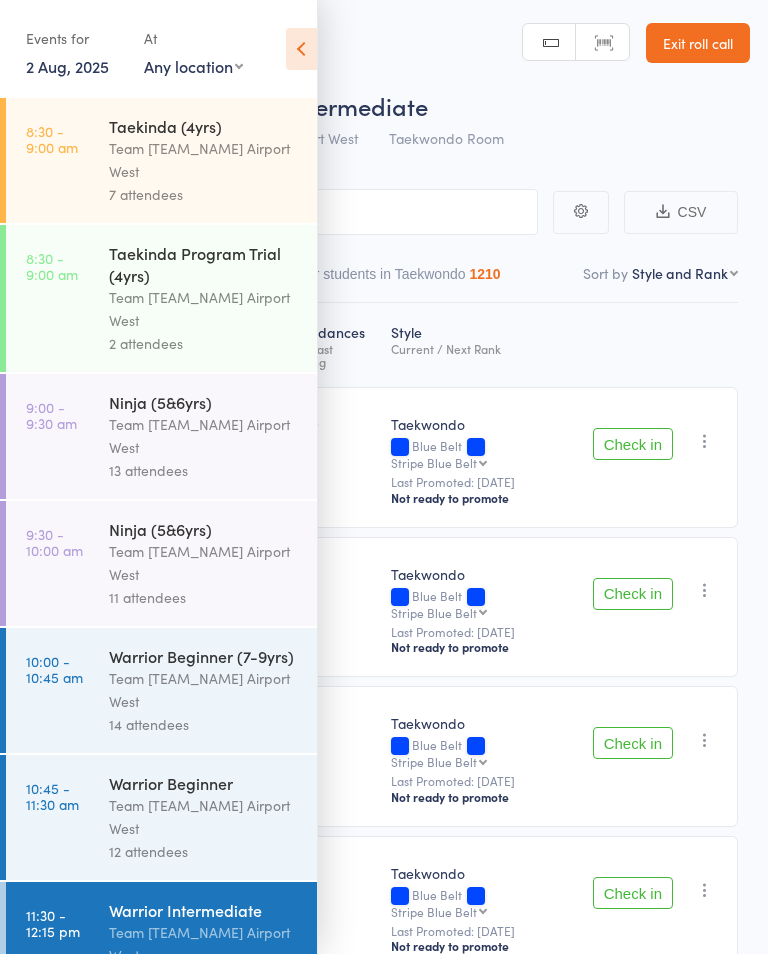 click at bounding box center (301, 49) 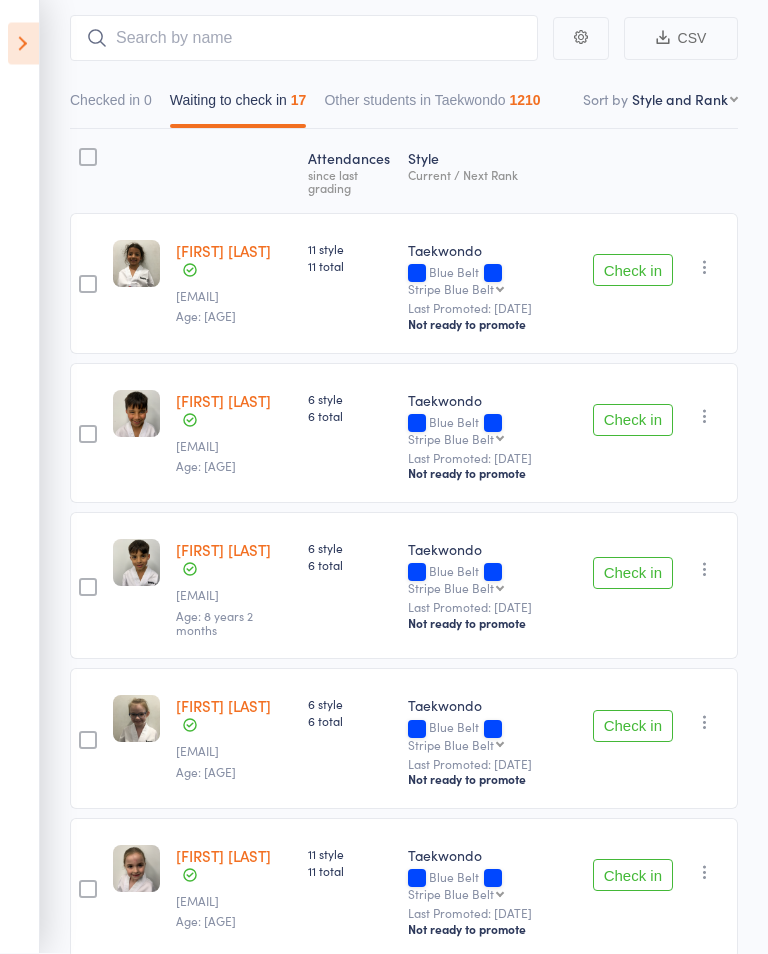 scroll, scrollTop: 175, scrollLeft: 0, axis: vertical 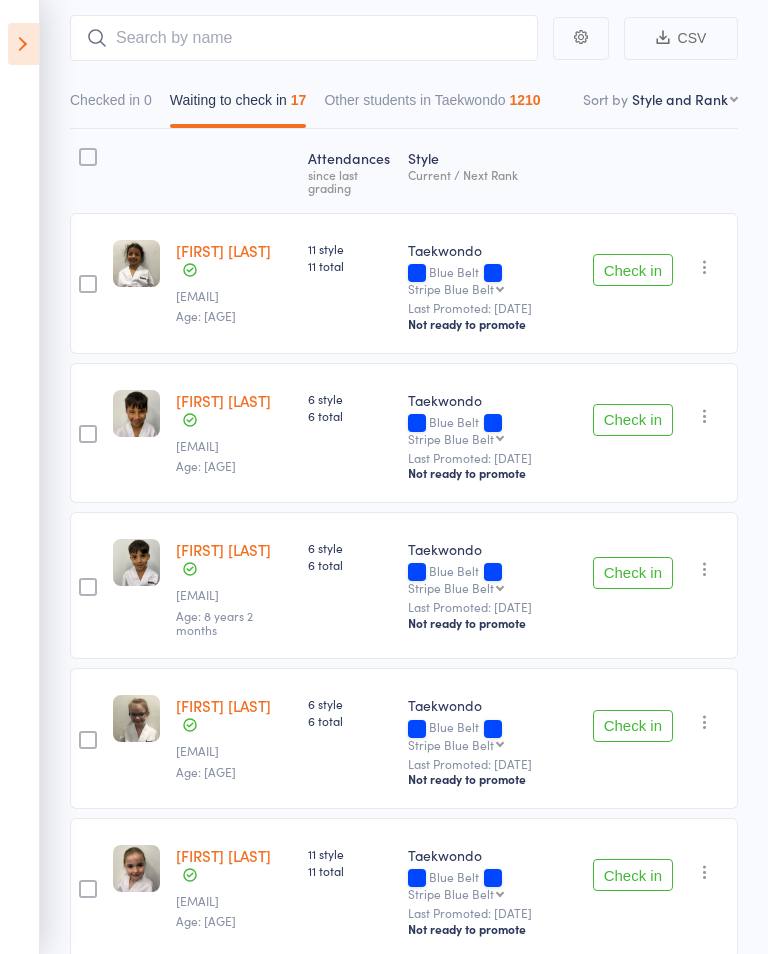 click on "Check in" at bounding box center (633, 420) 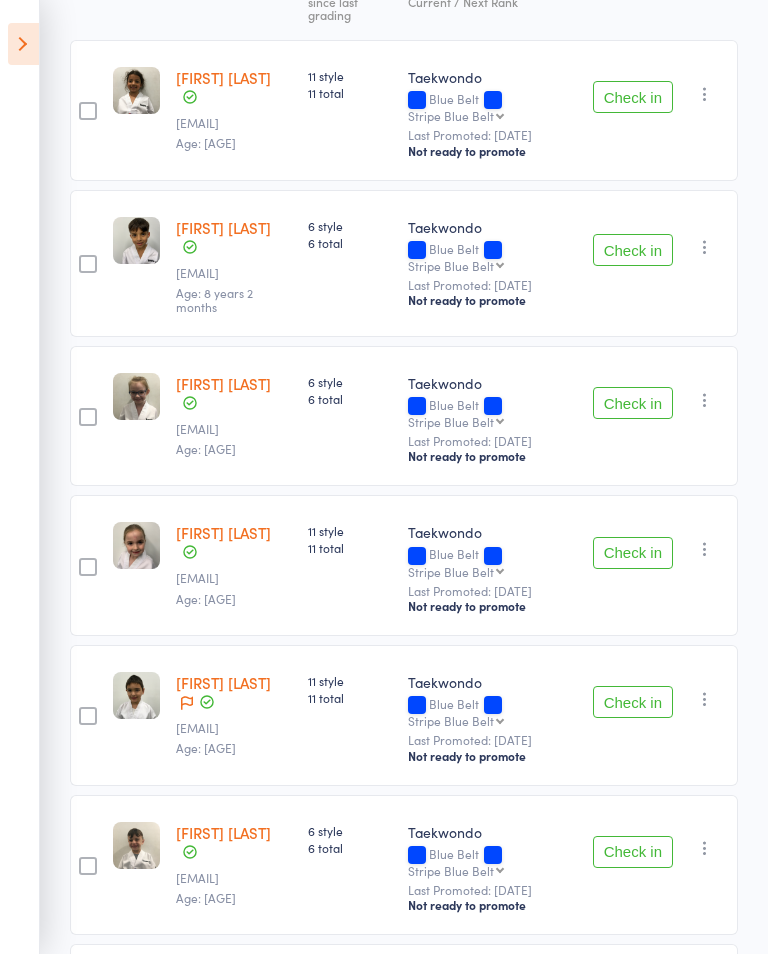 scroll, scrollTop: 350, scrollLeft: 0, axis: vertical 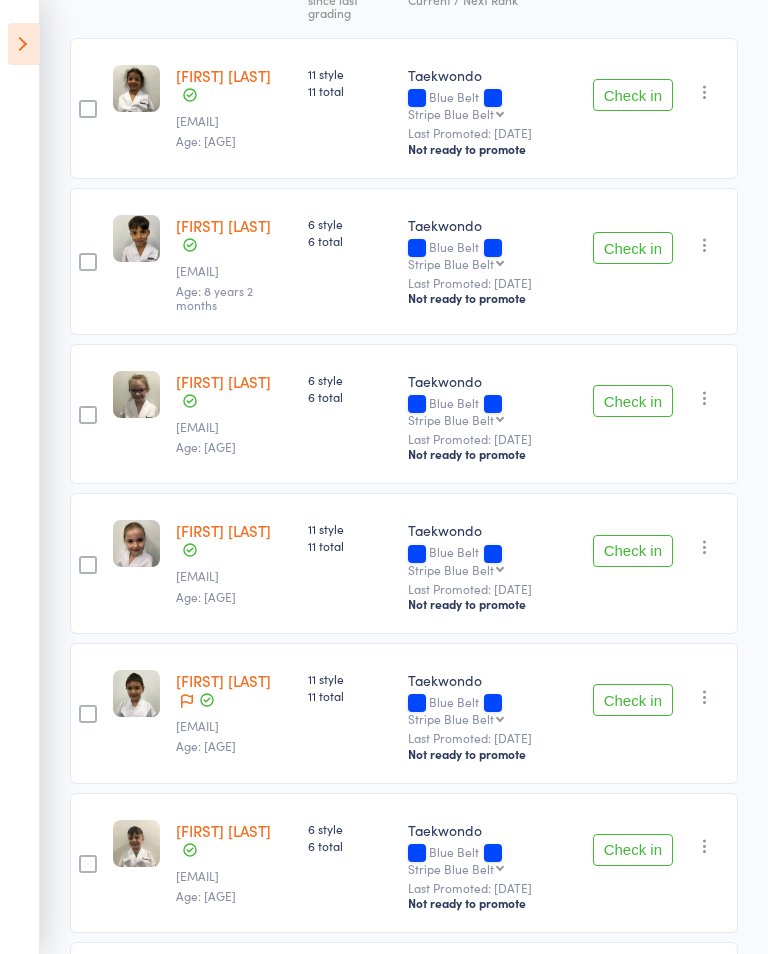 click on "Check in" at bounding box center (633, 248) 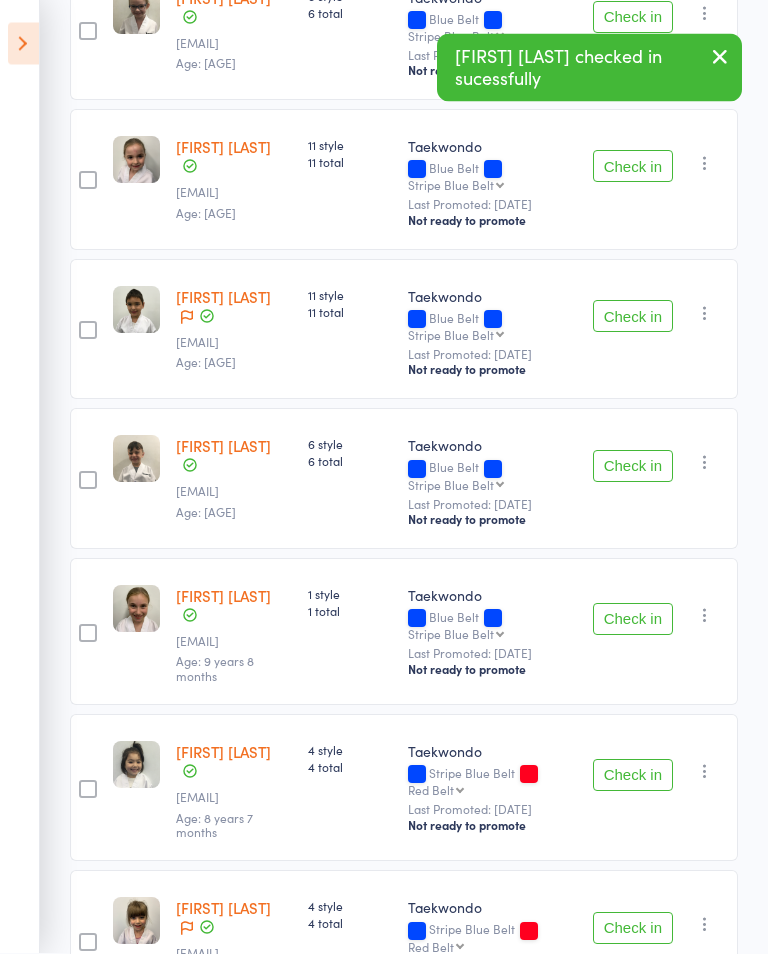 click on "Check in" at bounding box center (633, 317) 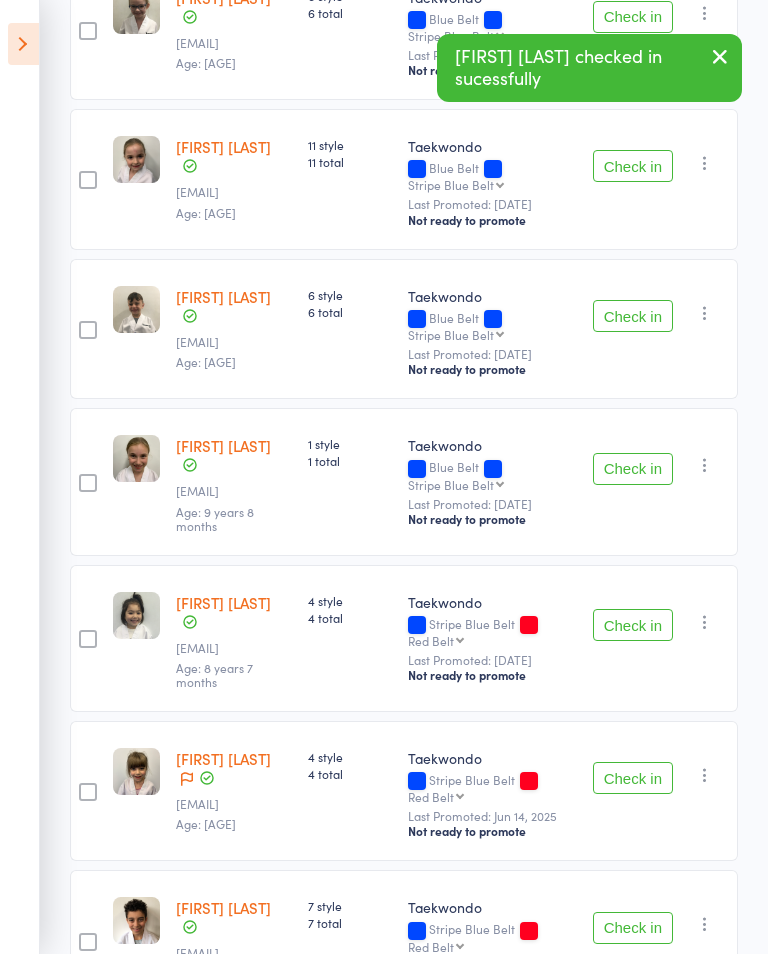 click on "Check in" at bounding box center (633, 316) 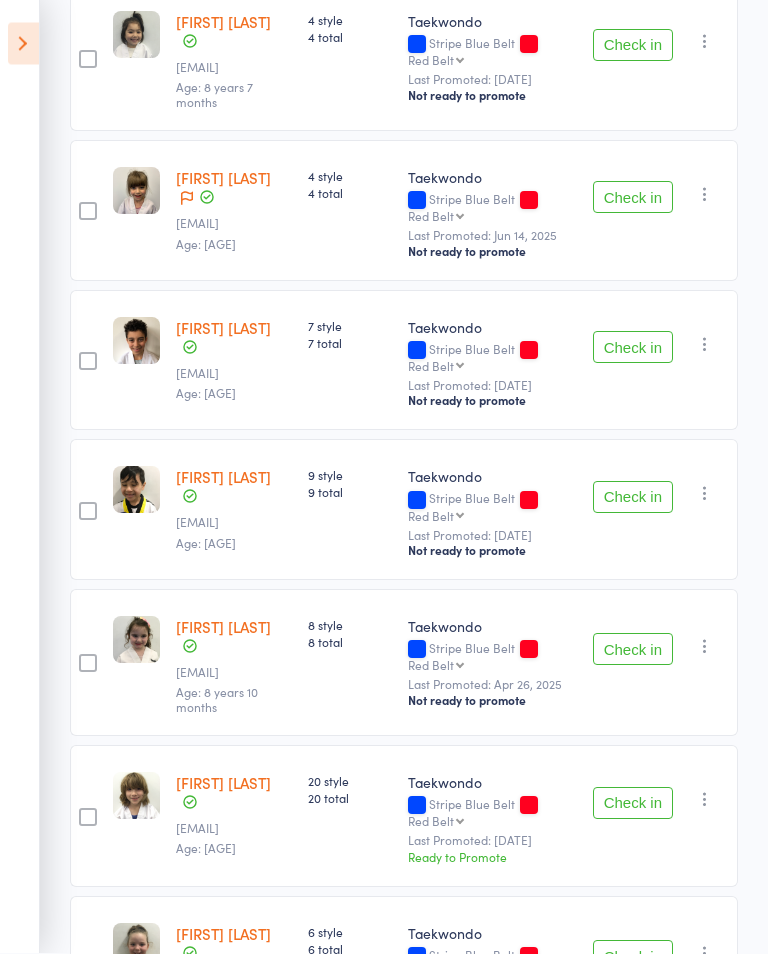 click on "Check in" at bounding box center [633, 348] 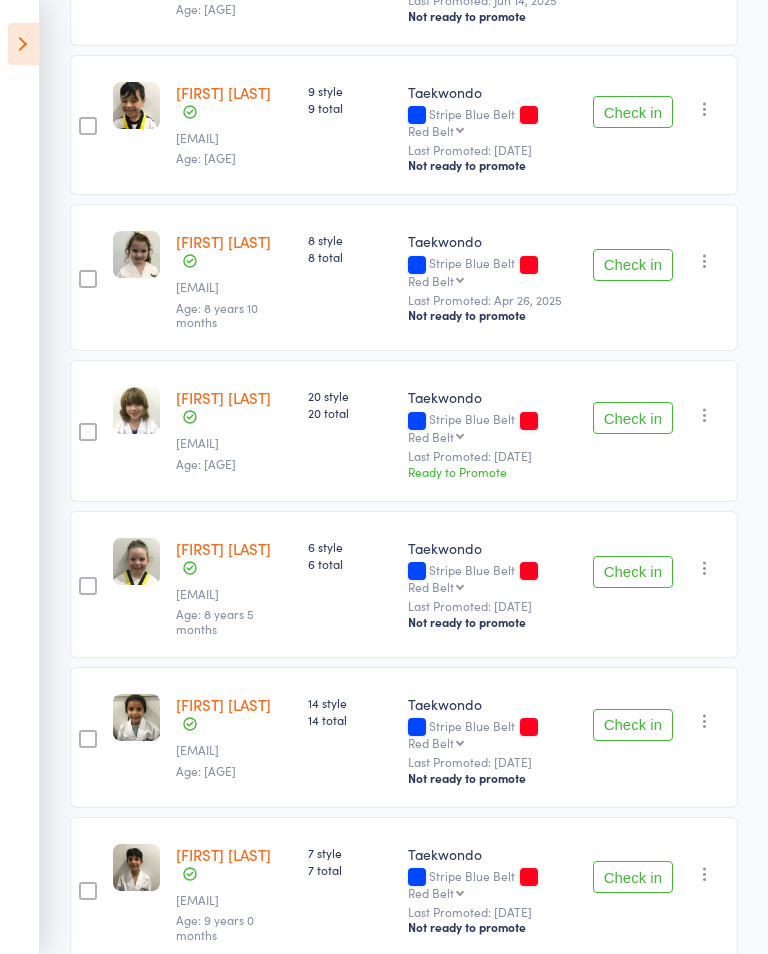 scroll, scrollTop: 1251, scrollLeft: 0, axis: vertical 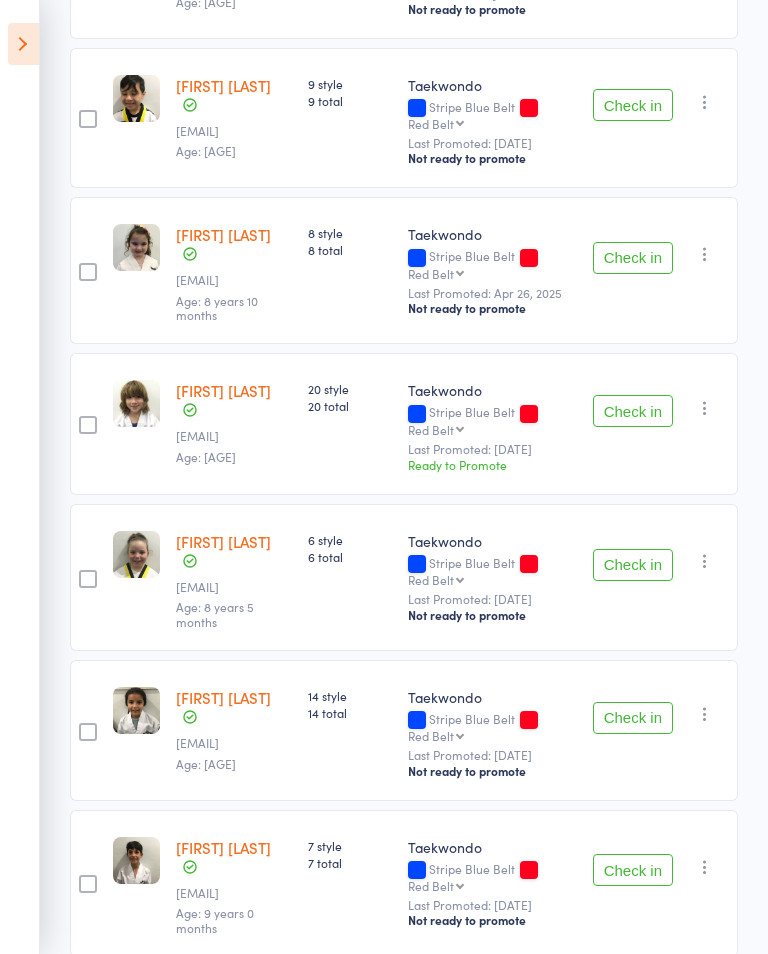 click on "Check in" at bounding box center [633, 411] 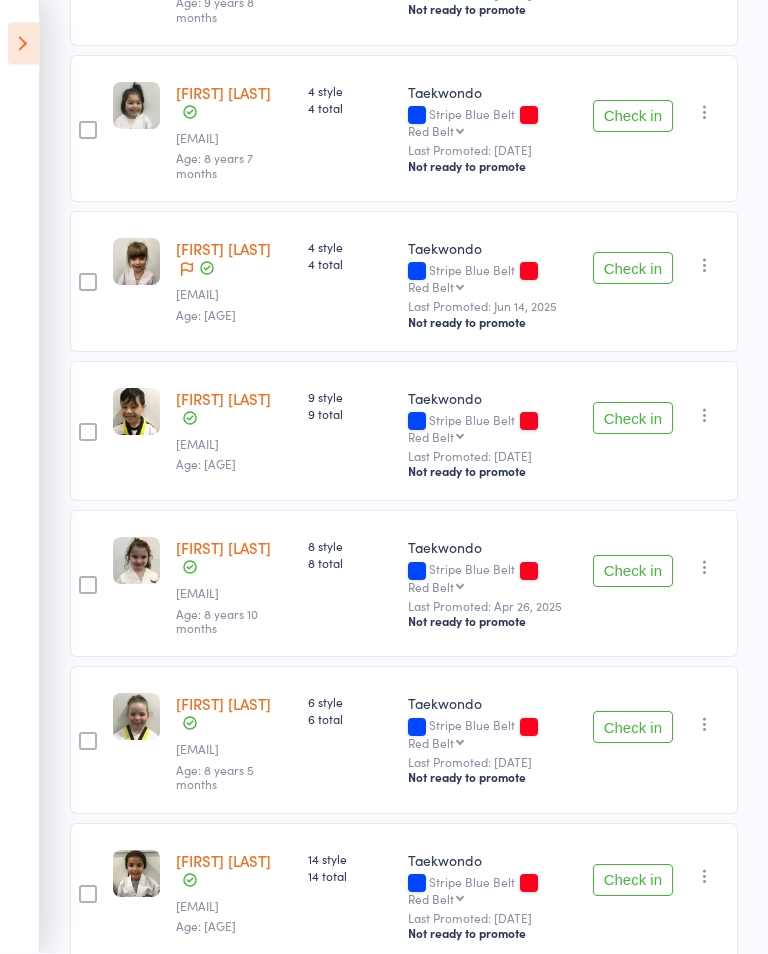scroll, scrollTop: 938, scrollLeft: 0, axis: vertical 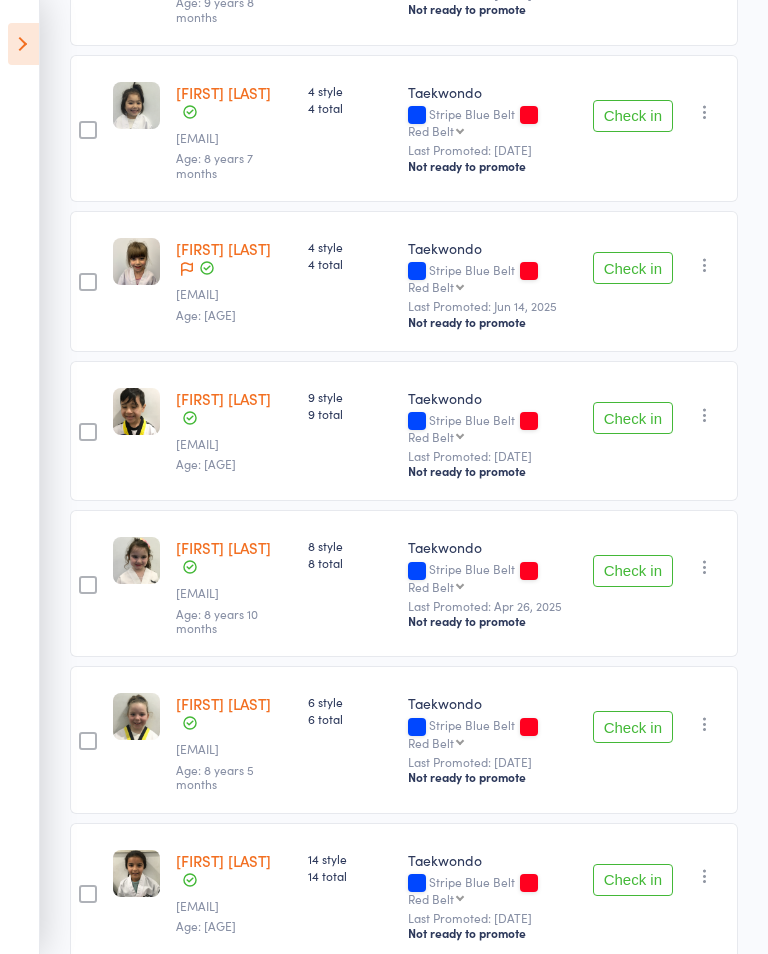 click on "Check in" at bounding box center (633, 418) 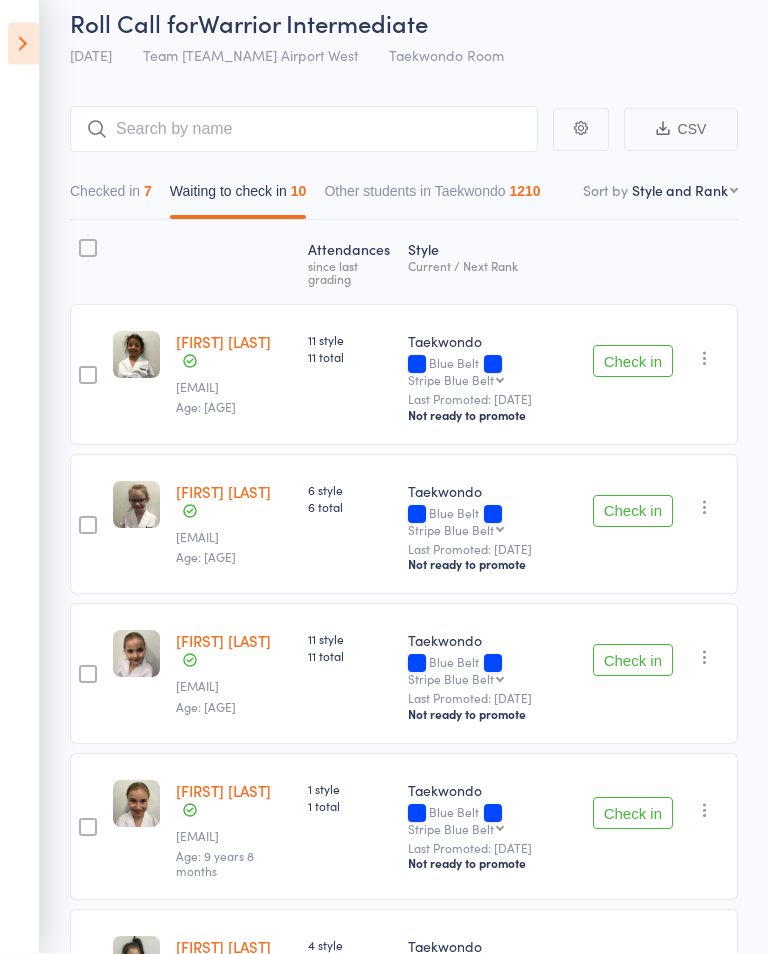 scroll, scrollTop: 0, scrollLeft: 0, axis: both 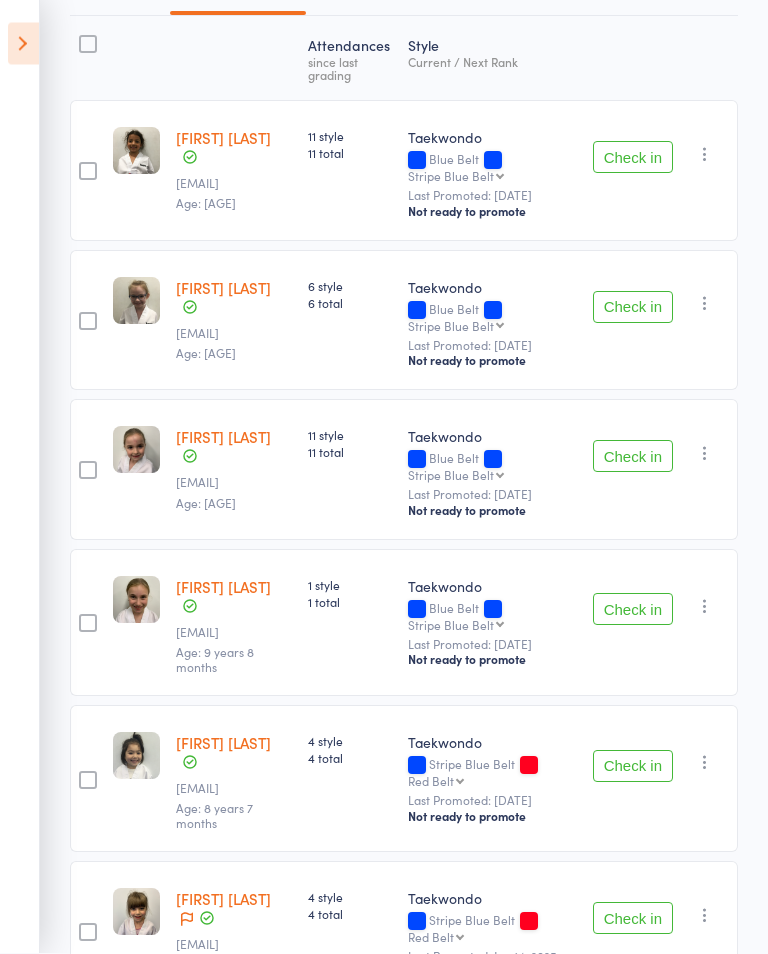 click on "Check in" at bounding box center (633, 308) 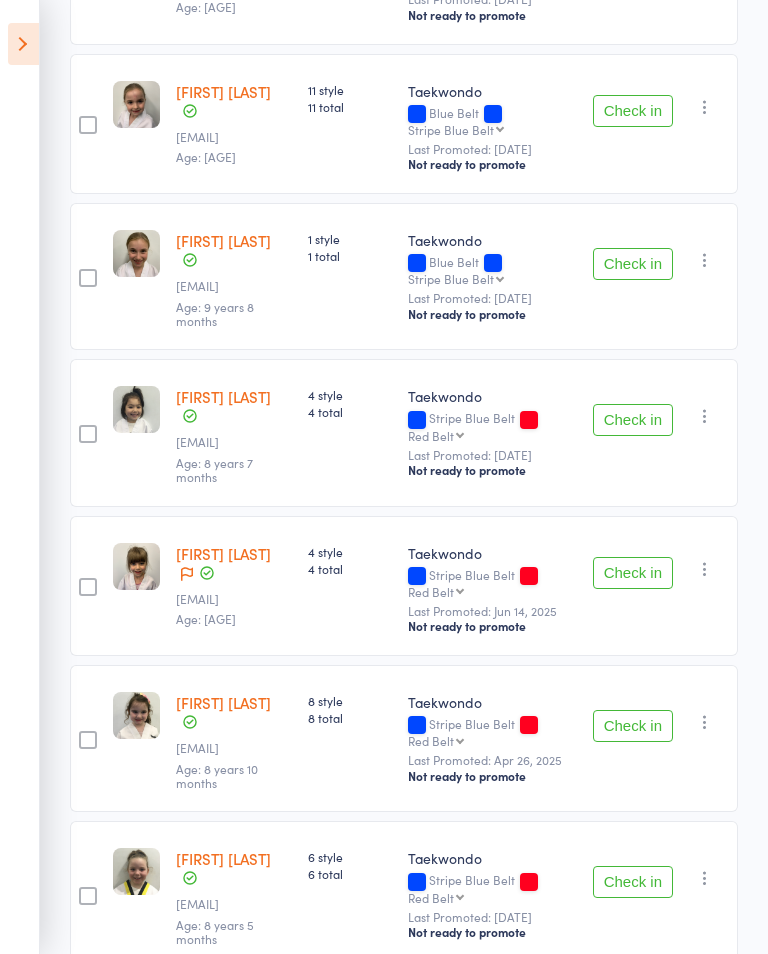 scroll, scrollTop: 485, scrollLeft: 0, axis: vertical 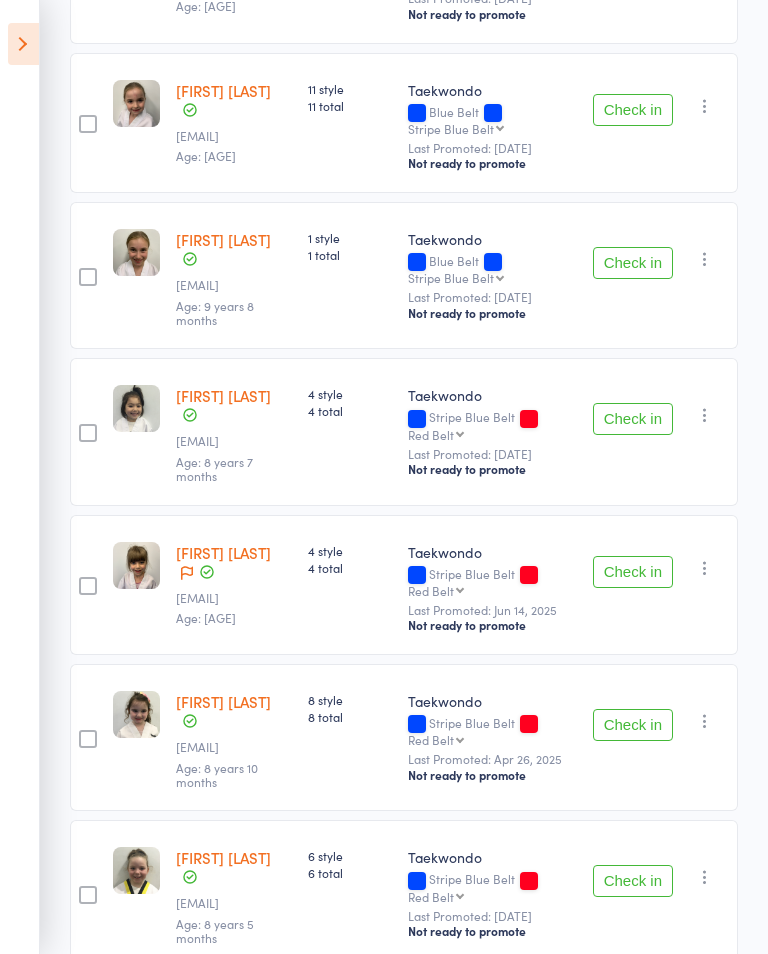 click on "Check in" at bounding box center (633, 572) 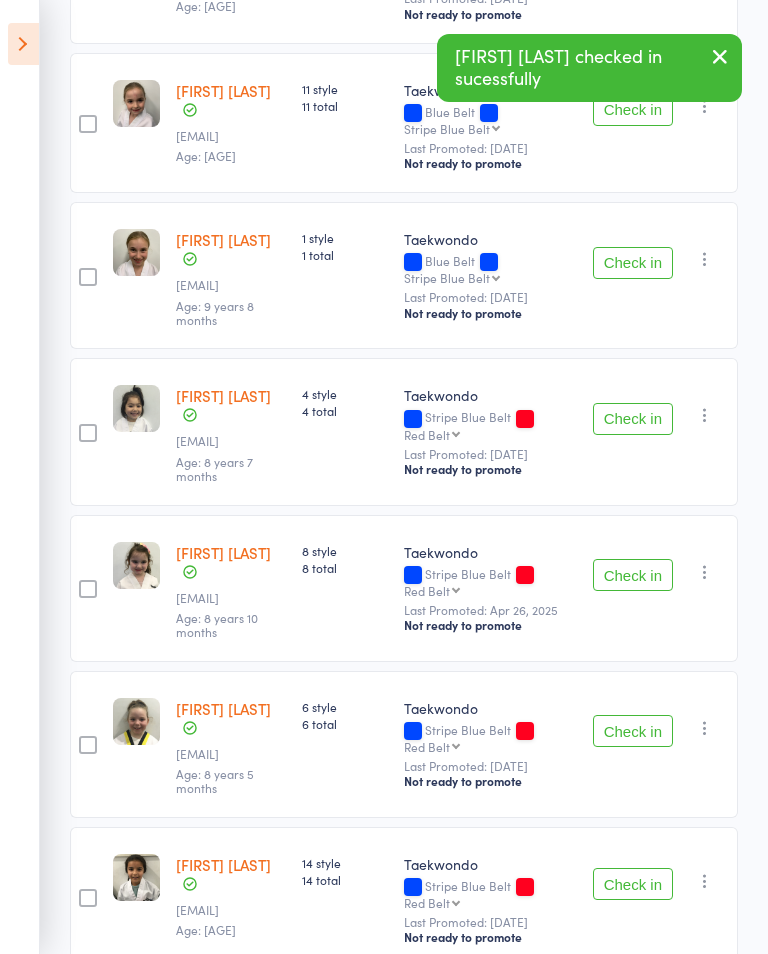 click on "Check in" at bounding box center [633, 575] 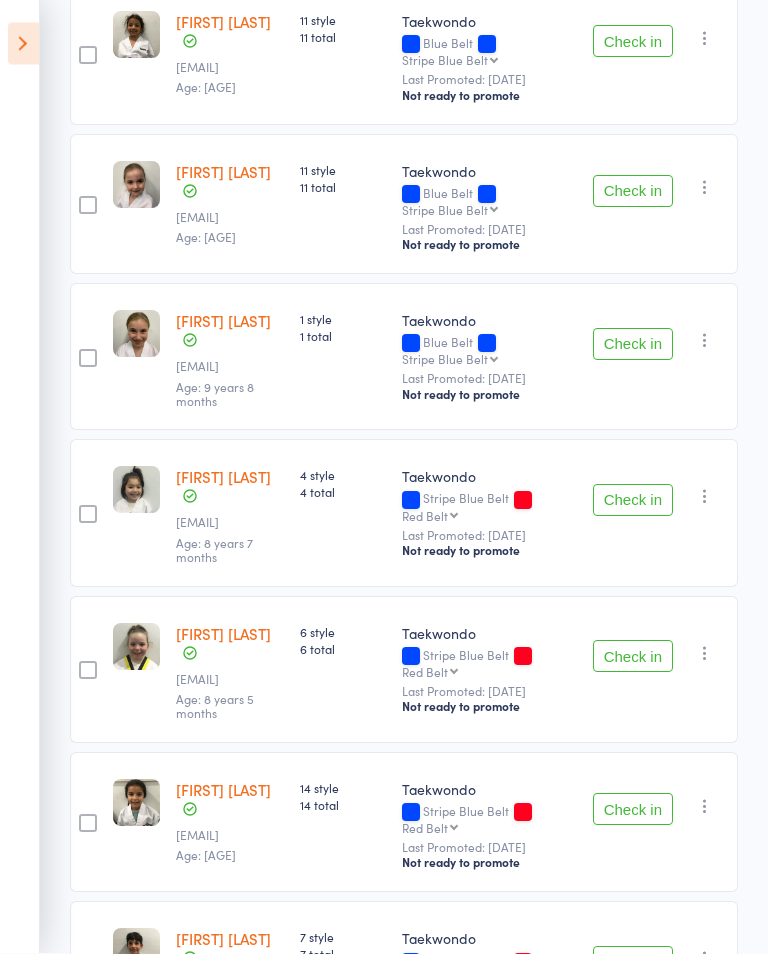 scroll, scrollTop: 404, scrollLeft: 0, axis: vertical 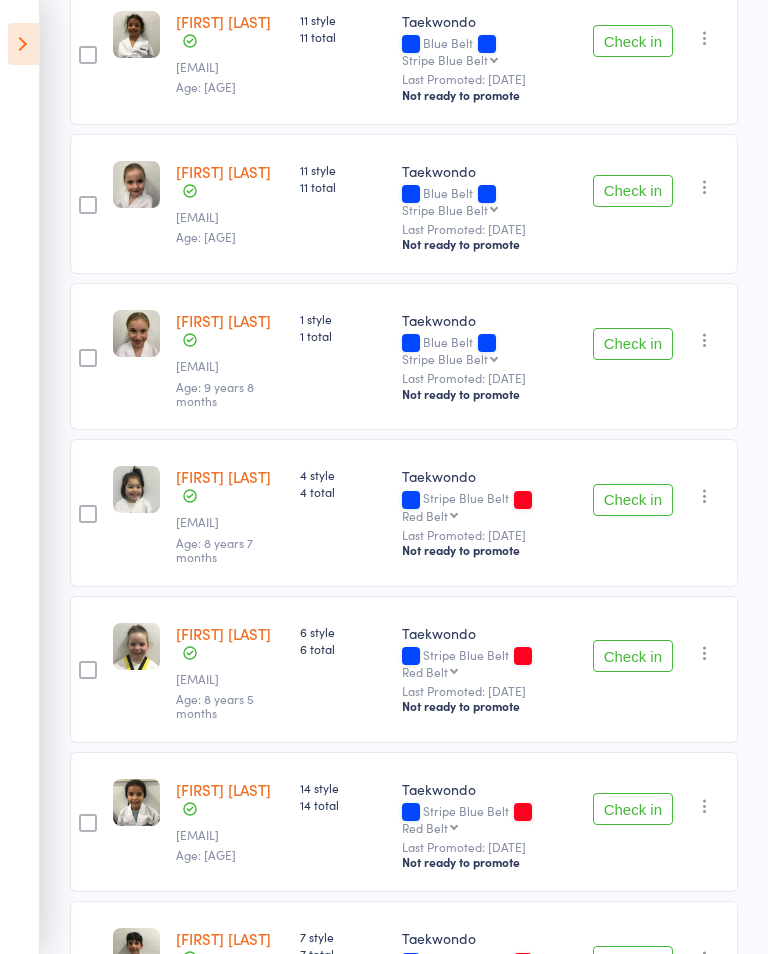 click on "Check in" at bounding box center (633, 344) 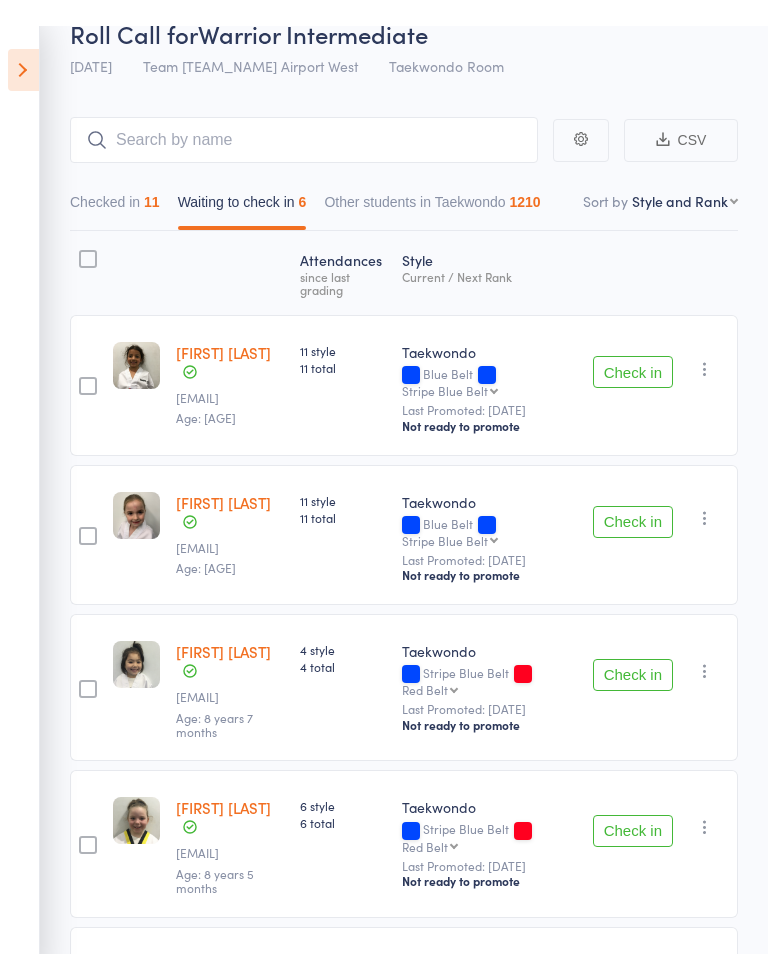 scroll, scrollTop: 0, scrollLeft: 0, axis: both 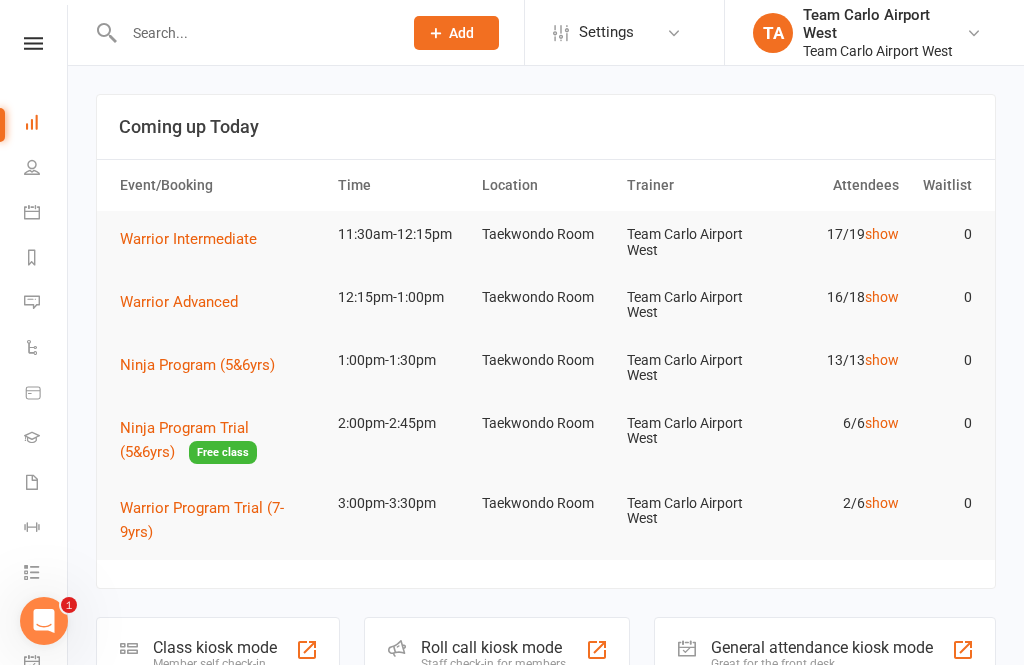 click at bounding box center [33, 43] 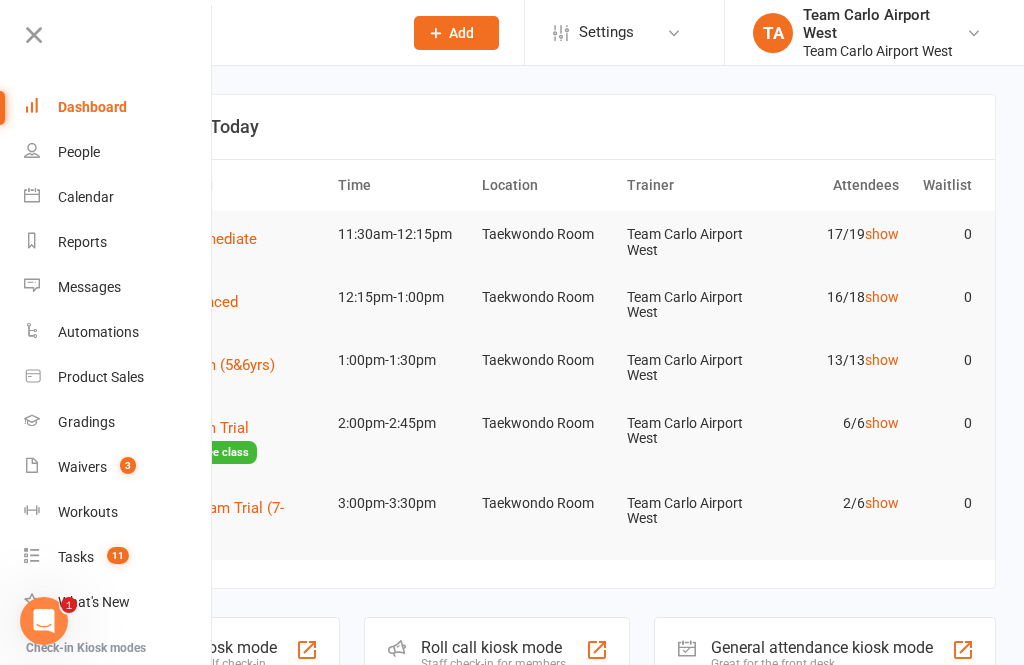 click on "Calendar" at bounding box center [86, 197] 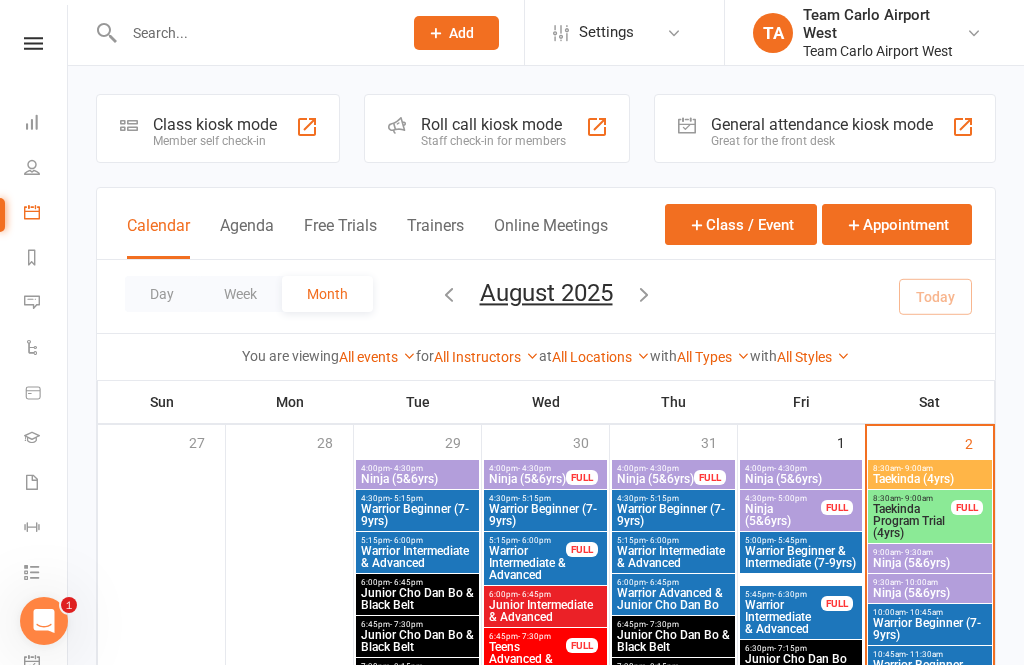 click on "Day" at bounding box center (162, 294) 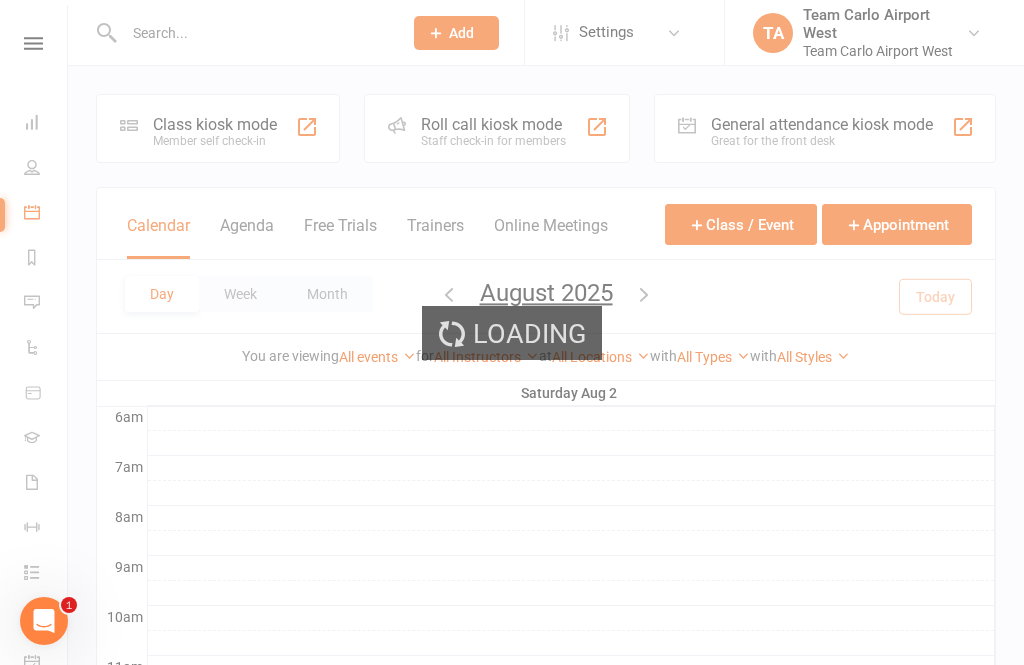 scroll, scrollTop: 0, scrollLeft: 0, axis: both 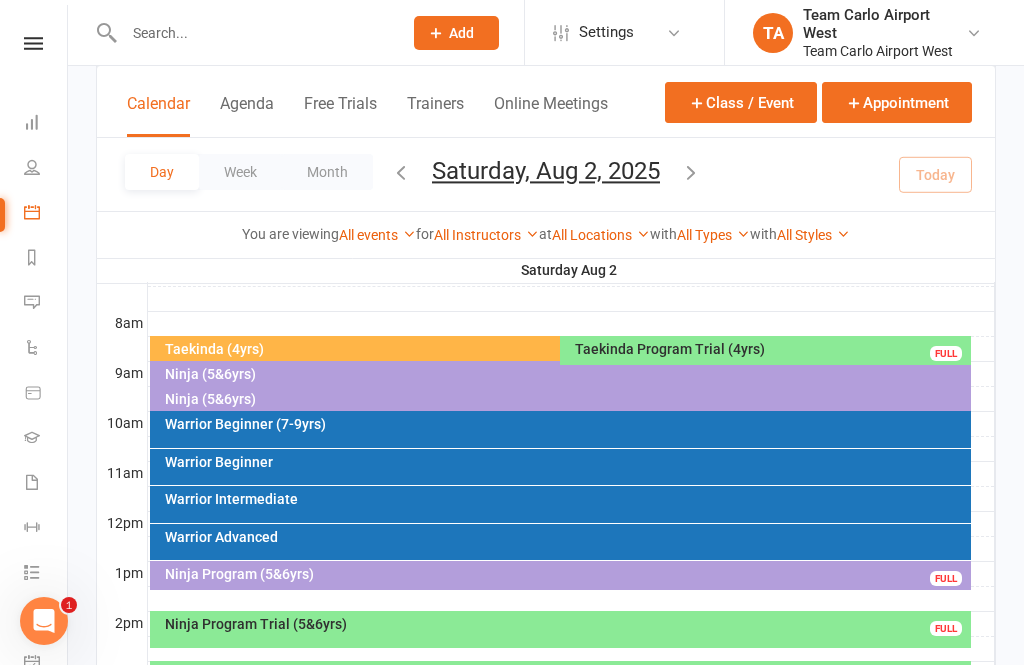 click on "Warrior Intermediate" at bounding box center [561, 504] 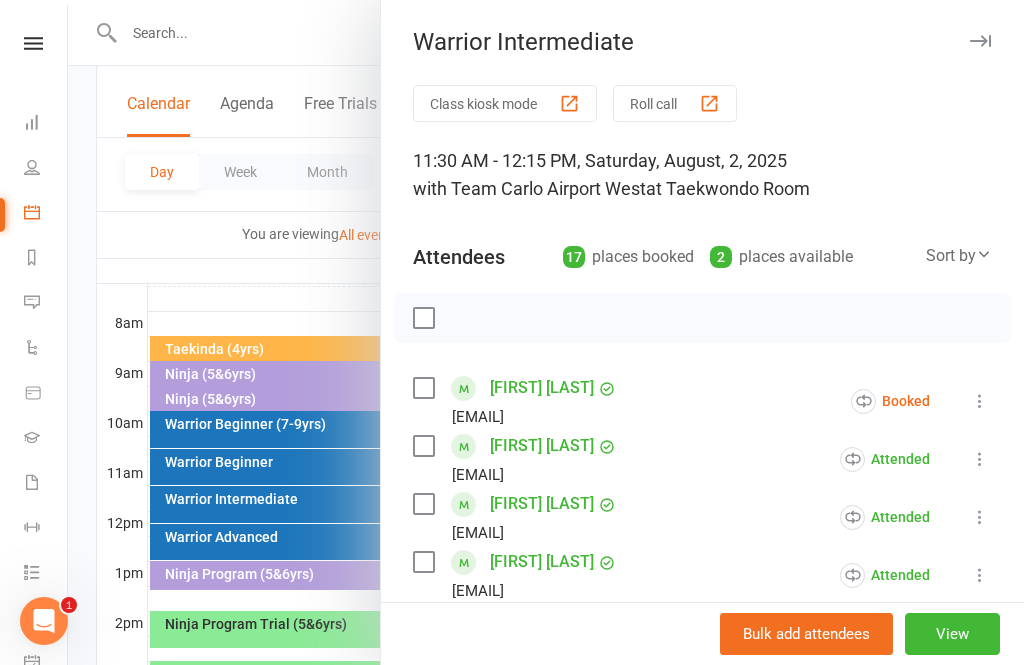 click at bounding box center (980, 401) 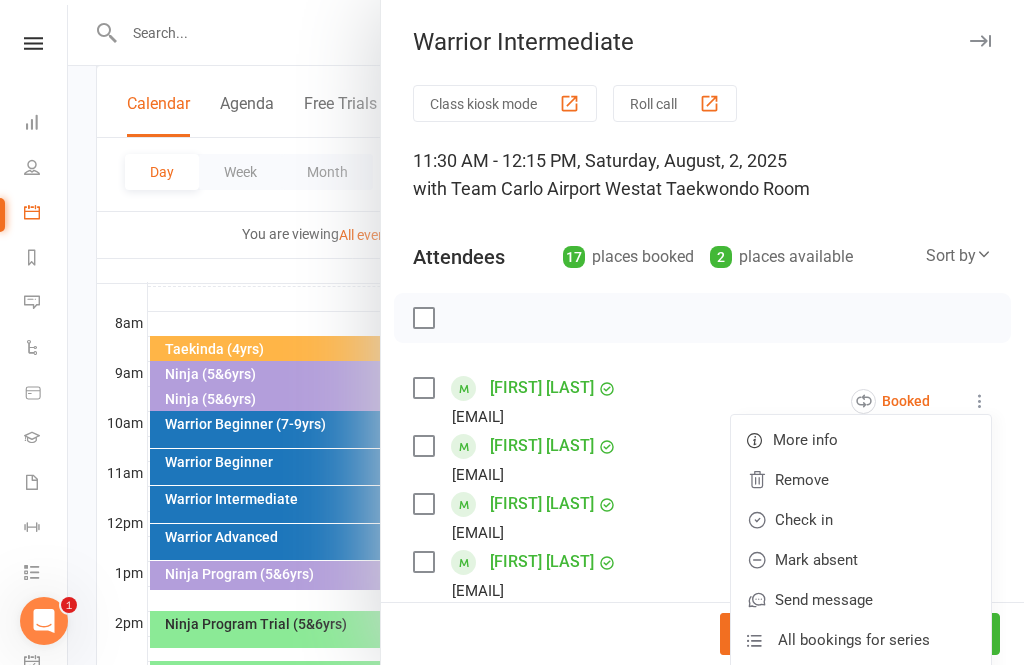 click on "Mark absent" at bounding box center (861, 560) 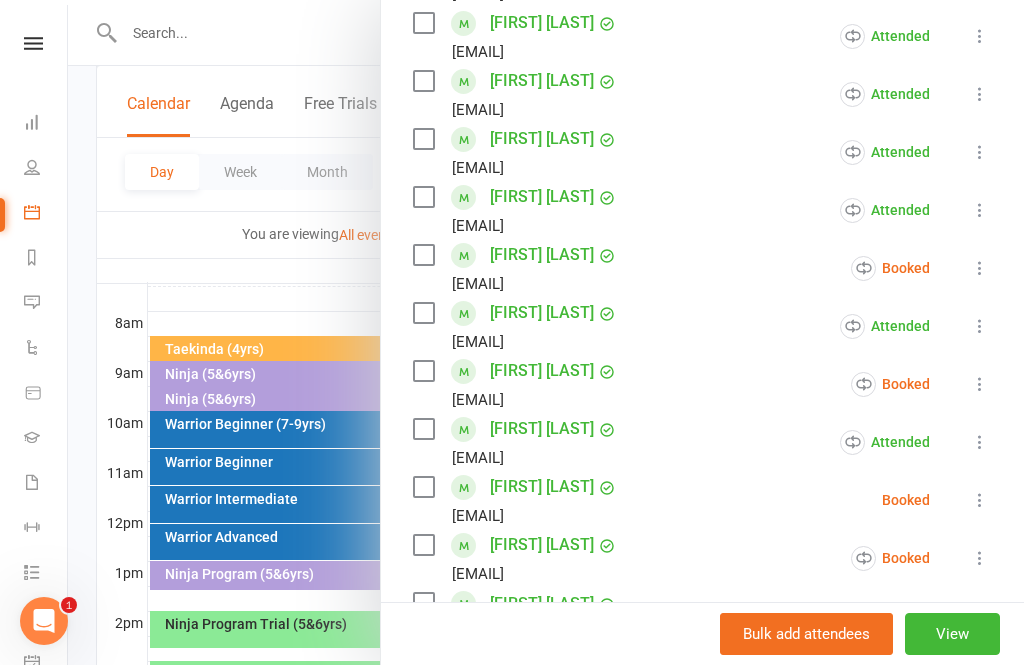 scroll, scrollTop: 653, scrollLeft: 0, axis: vertical 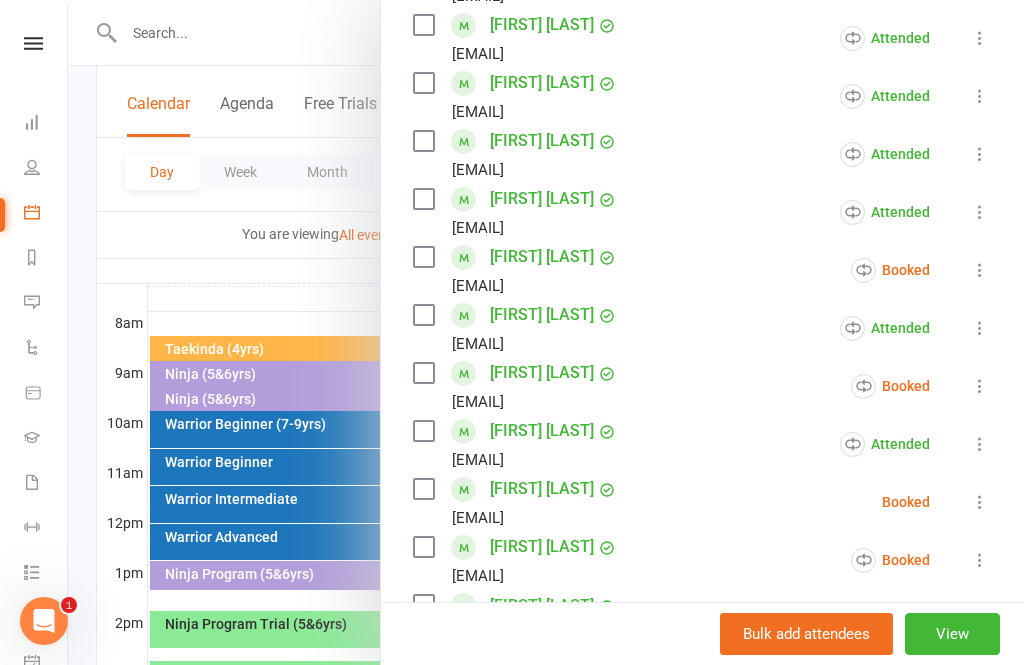 click at bounding box center (980, 270) 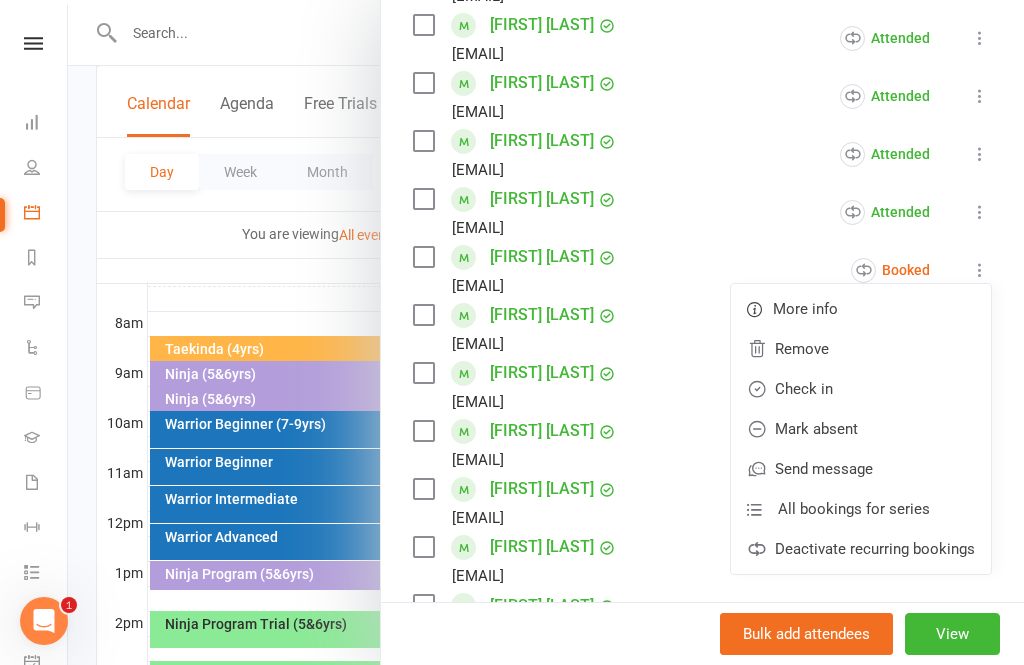 click on "Mark absent" at bounding box center (861, 429) 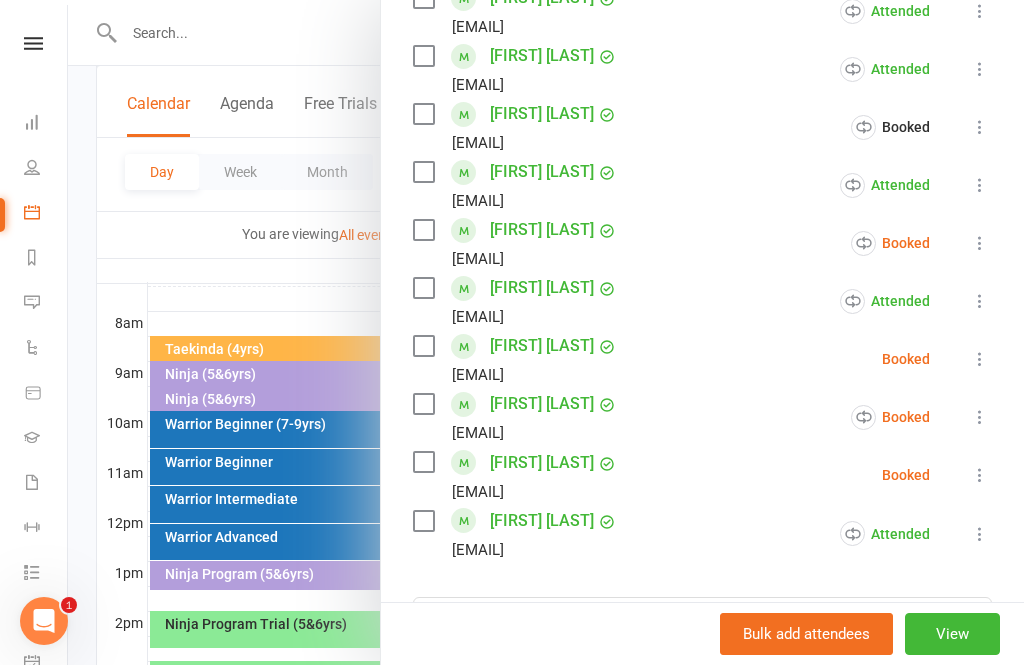 scroll, scrollTop: 801, scrollLeft: 0, axis: vertical 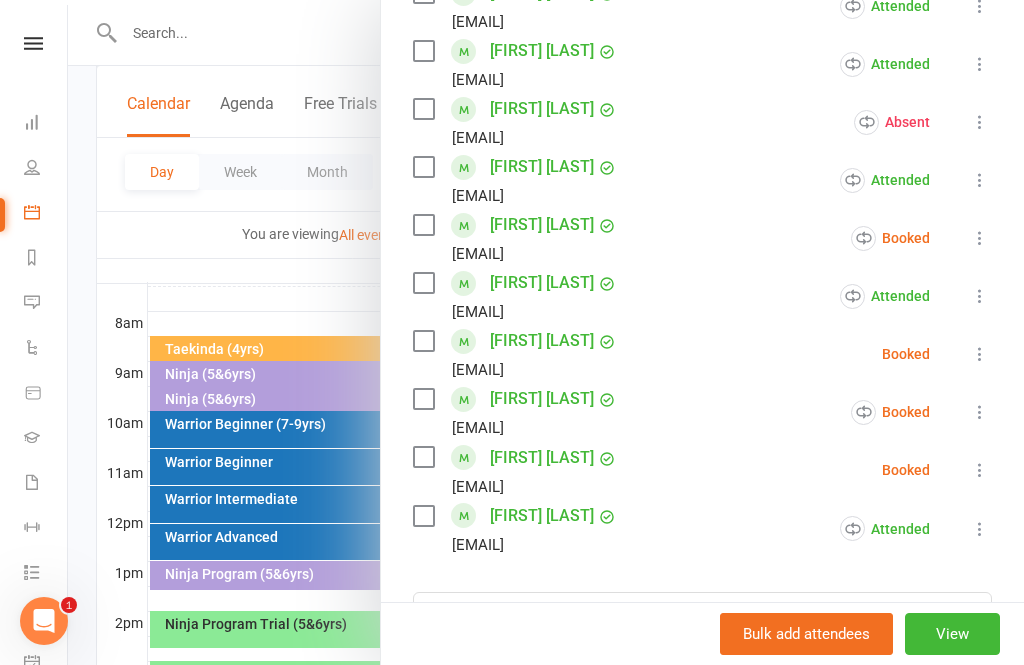 click at bounding box center (980, 238) 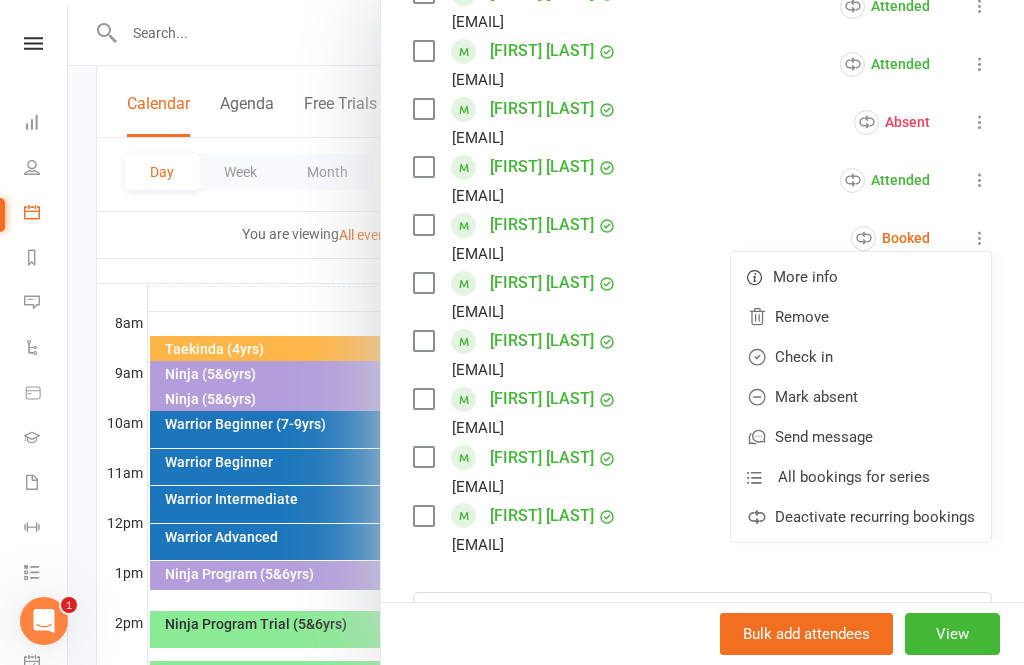 click on "Mark absent" at bounding box center [861, 397] 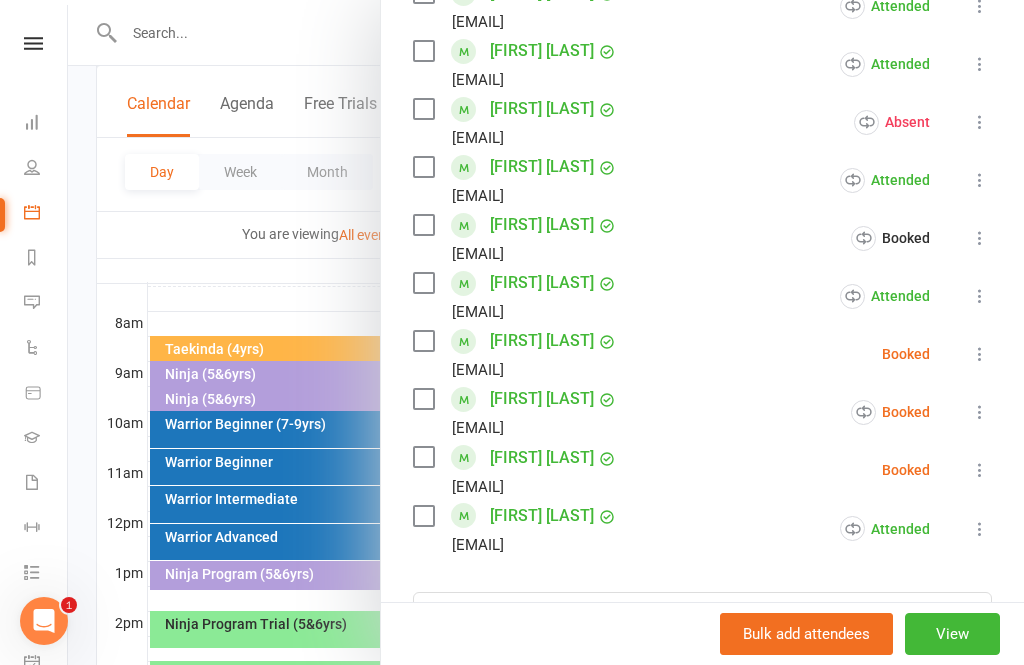 click at bounding box center (980, 354) 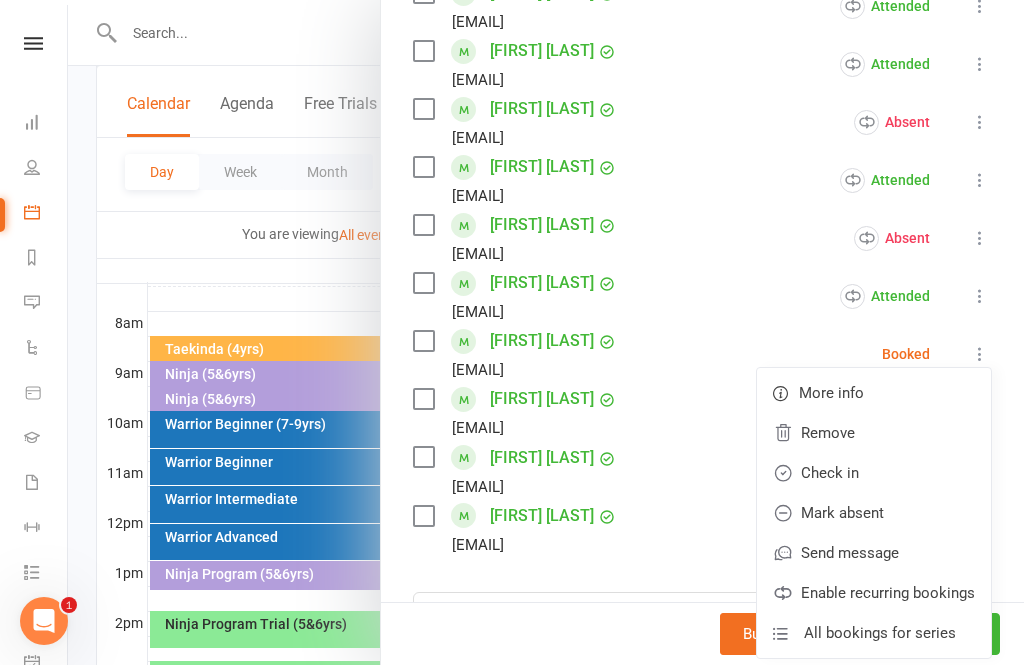 click on "Check in" at bounding box center (874, 473) 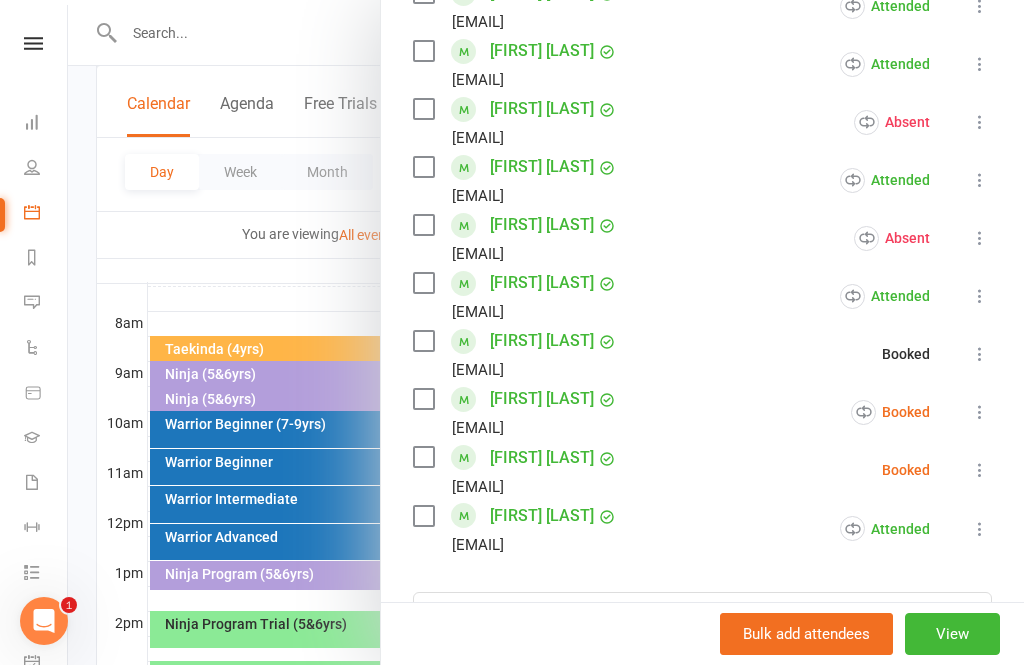 click at bounding box center (980, 412) 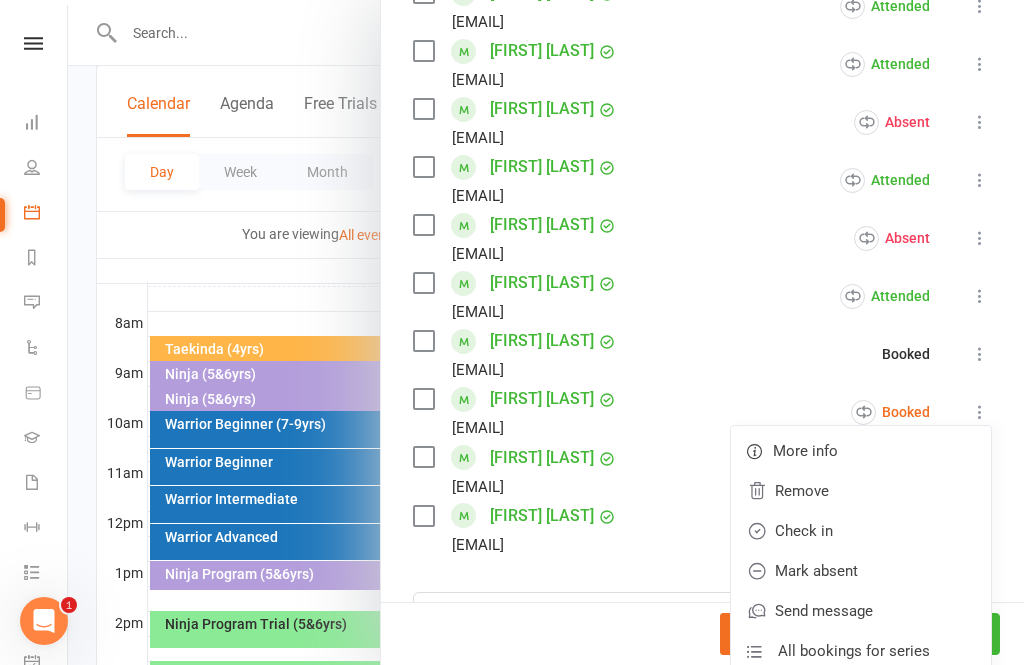 click on "Check in" at bounding box center (861, 531) 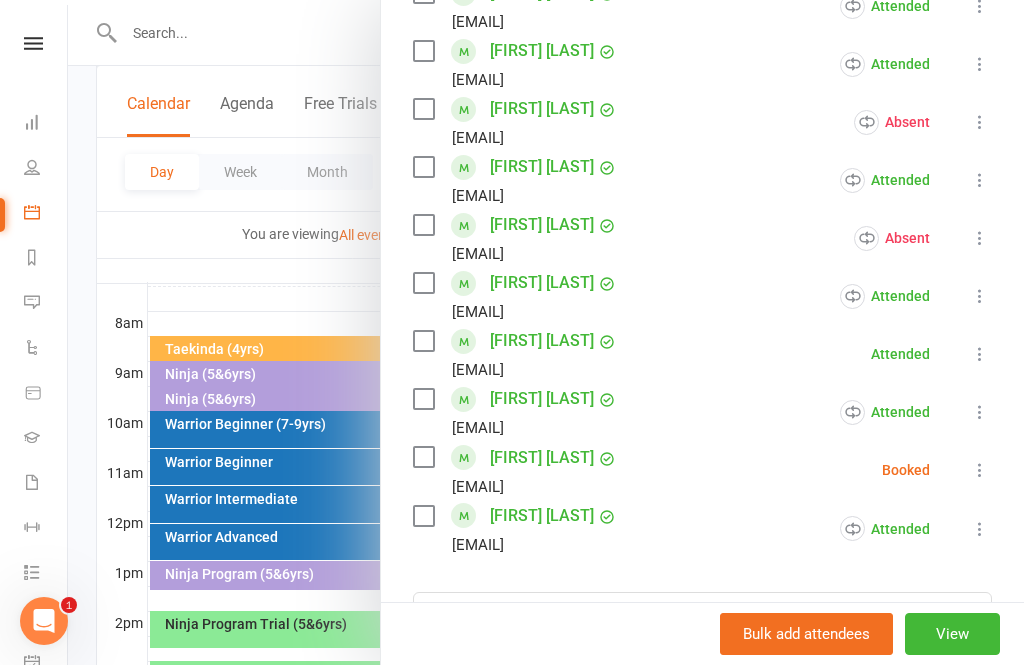 click at bounding box center [980, 470] 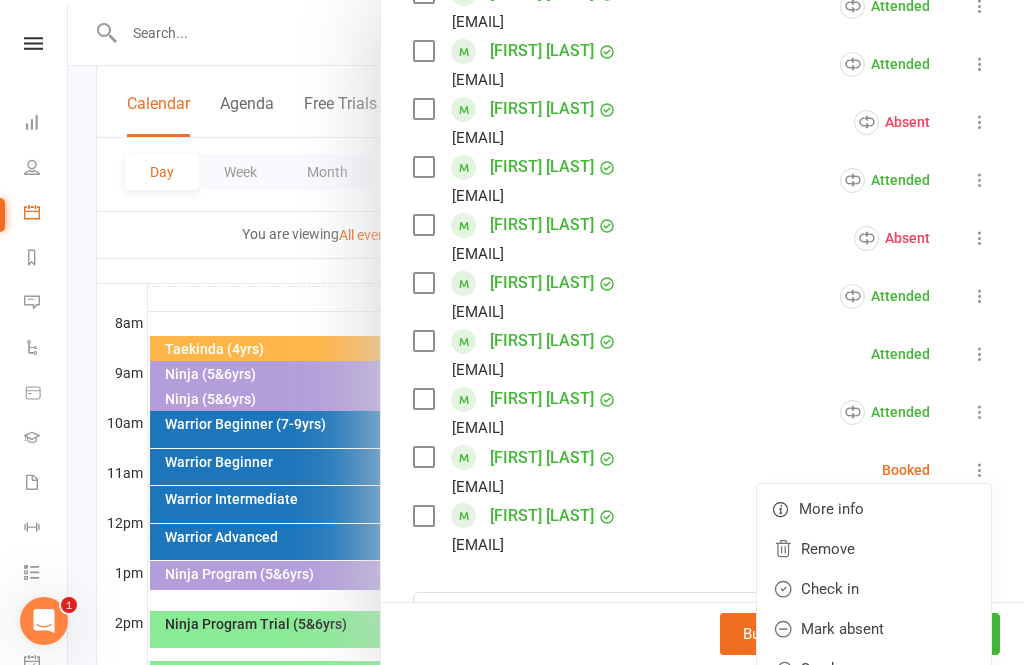 click on "Mark absent" at bounding box center (874, 629) 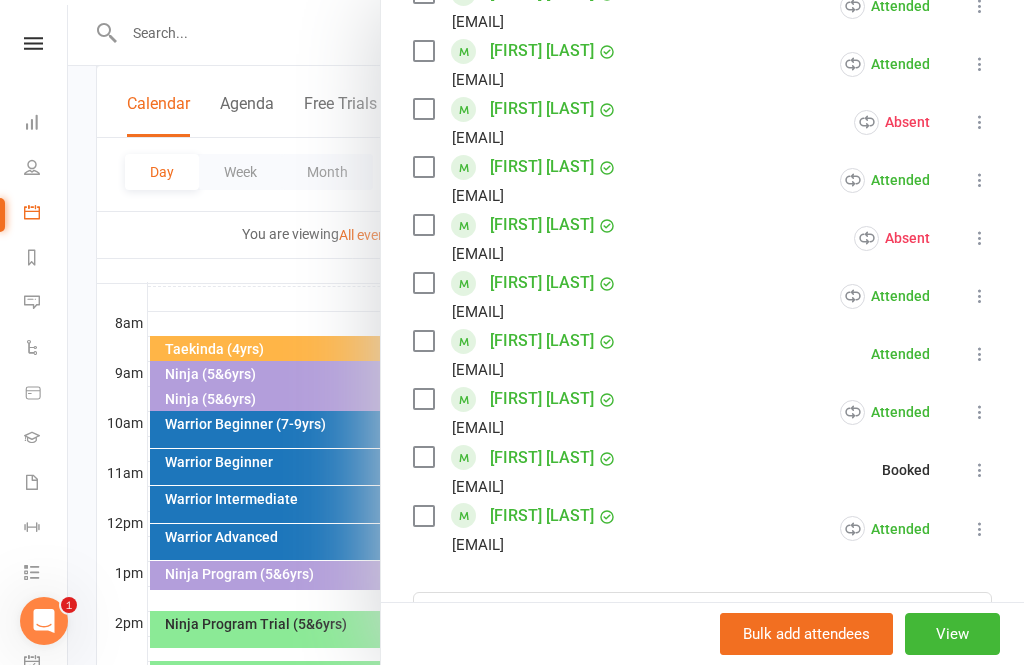 click on "View" at bounding box center (952, 634) 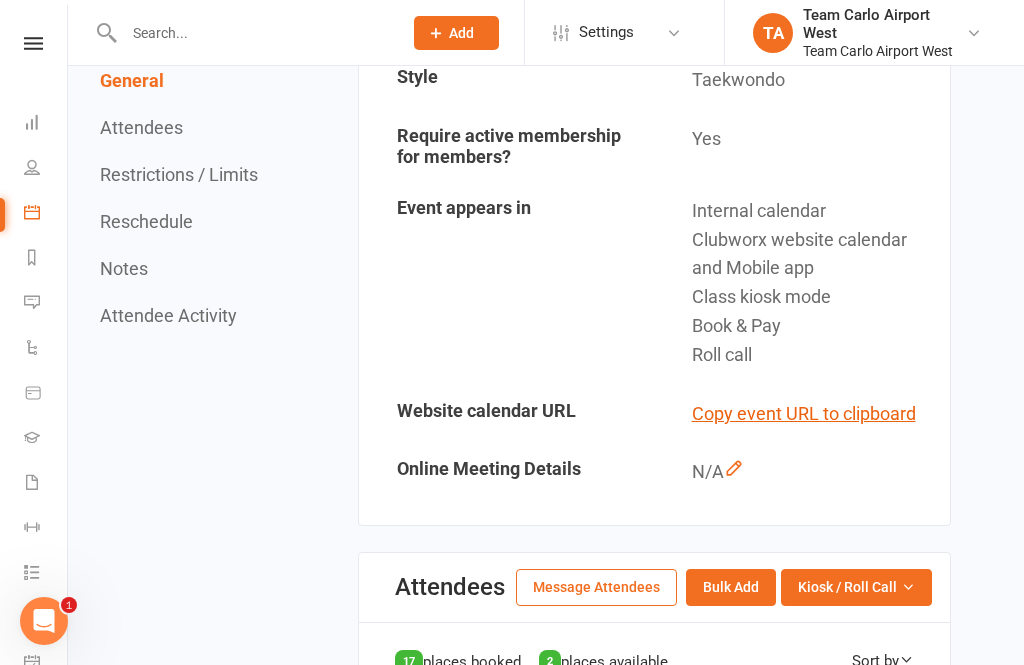scroll, scrollTop: 517, scrollLeft: 0, axis: vertical 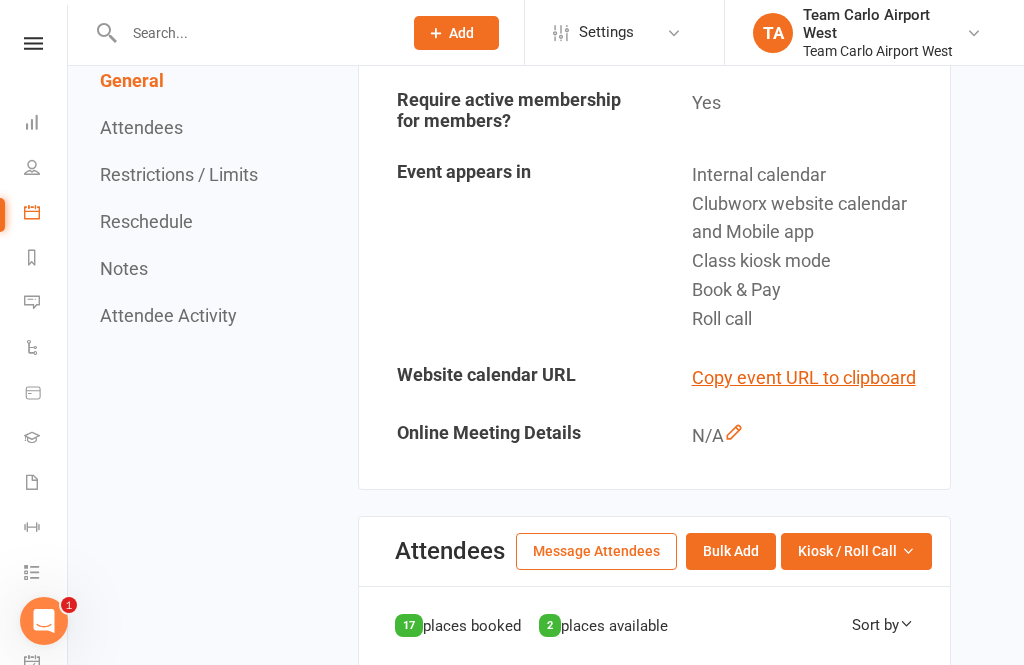 click on "Kiosk / Roll Call" at bounding box center [856, 551] 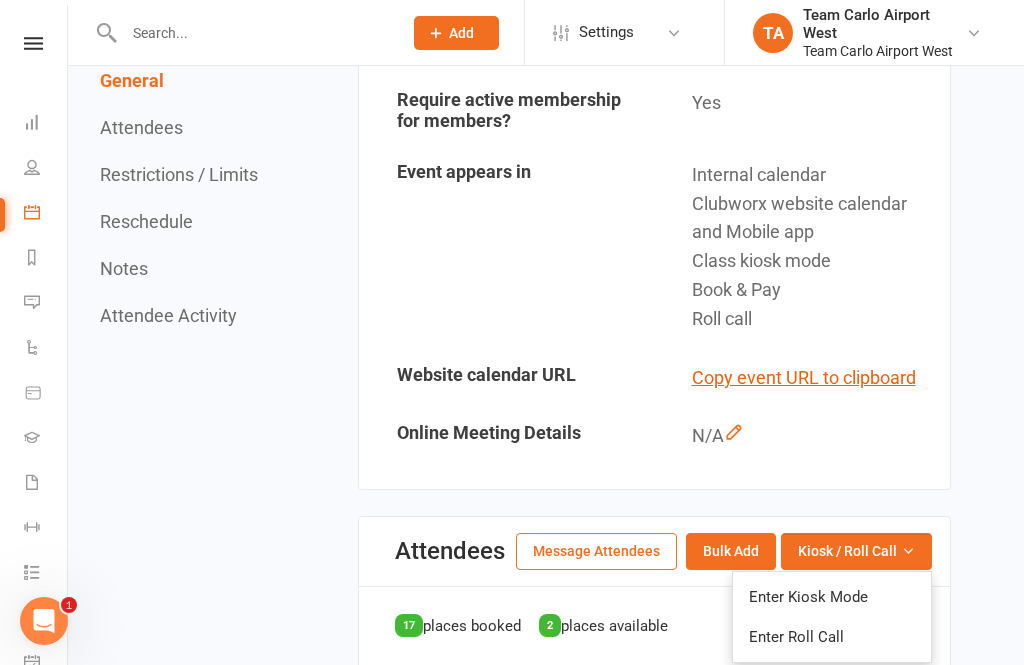 click on "Enter Roll Call" at bounding box center [832, 637] 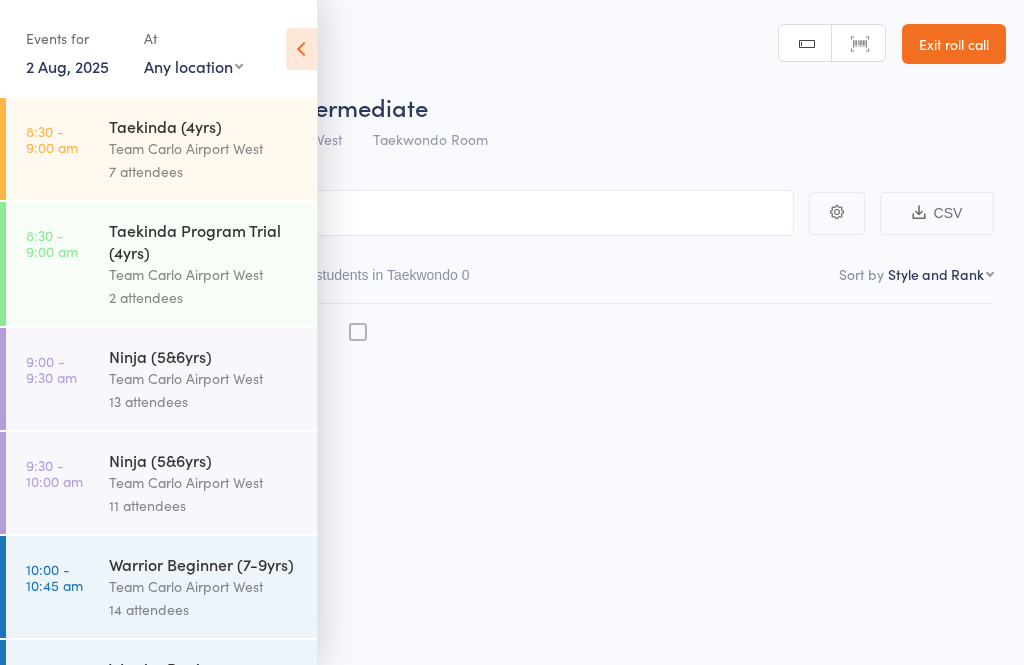 scroll, scrollTop: 0, scrollLeft: 0, axis: both 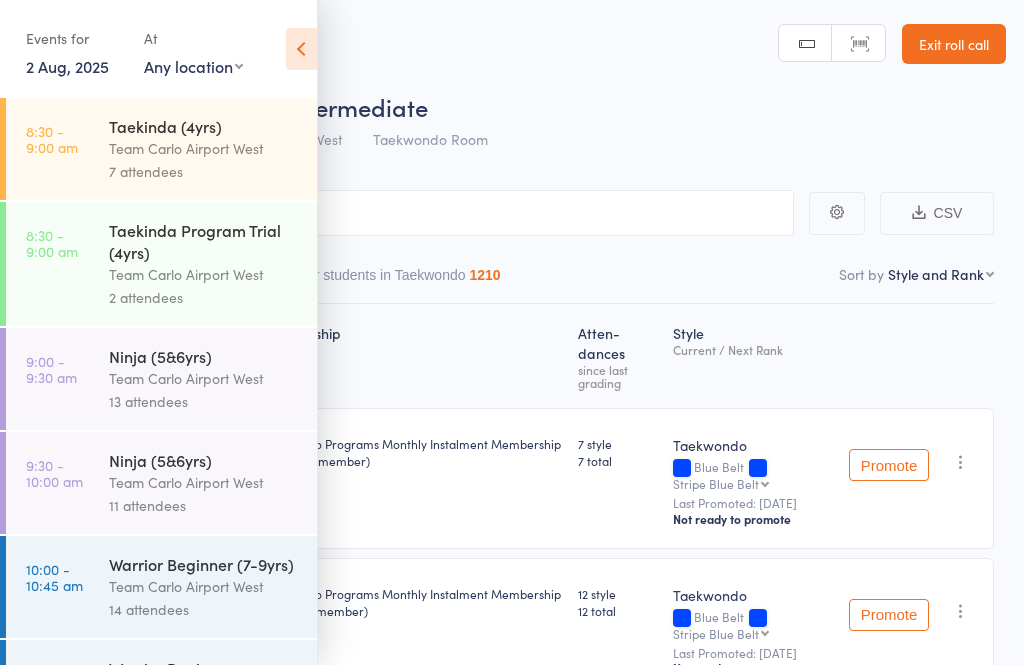 click at bounding box center [301, 49] 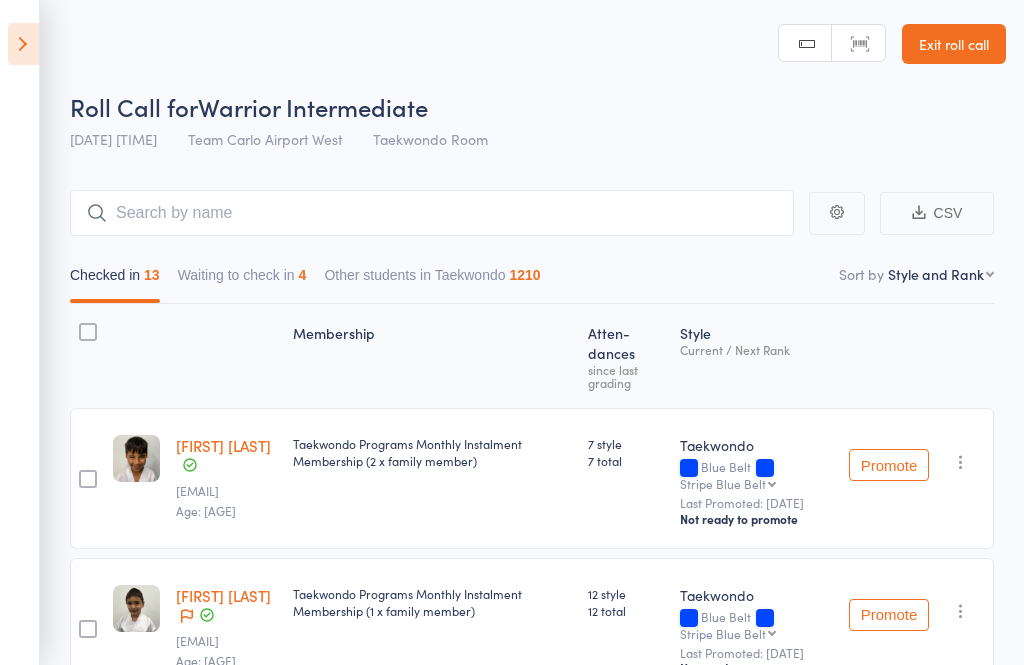 click on "Waiting to check in  4" at bounding box center [242, 280] 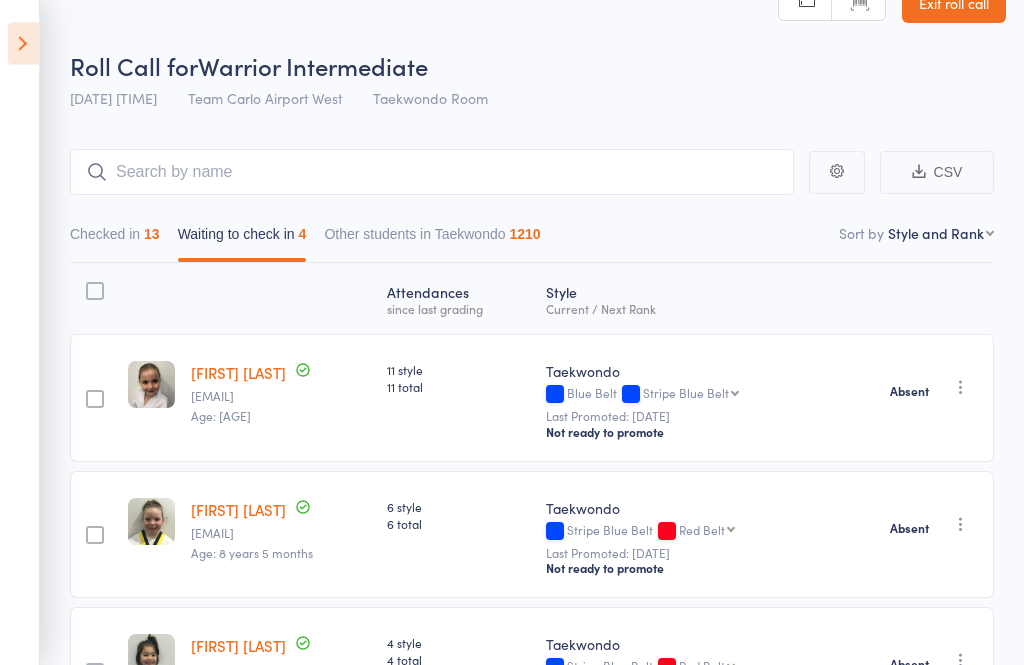 scroll, scrollTop: 0, scrollLeft: 0, axis: both 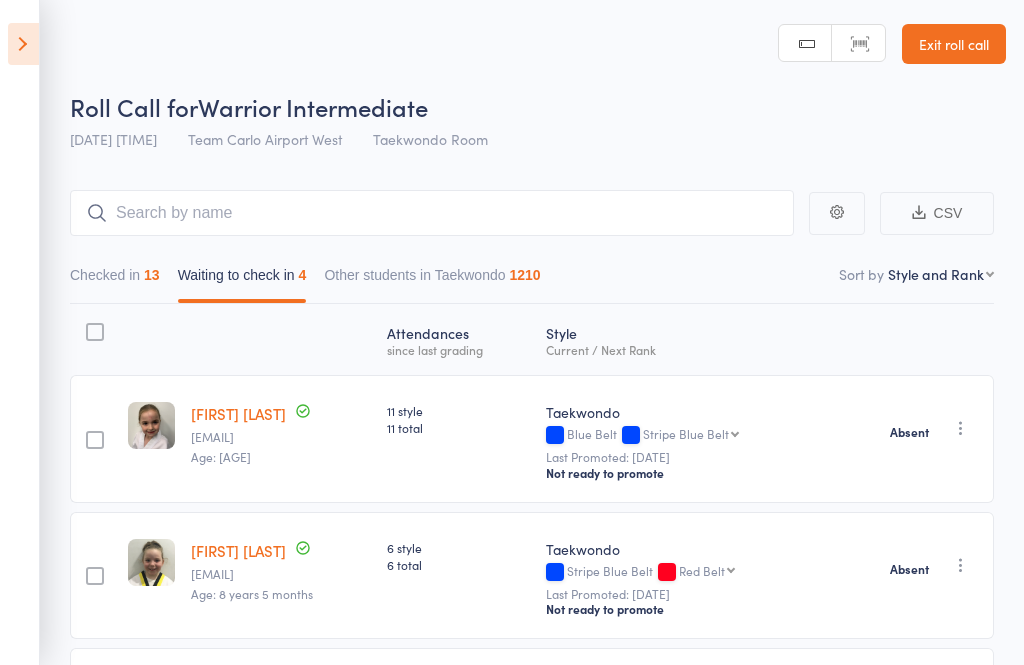 click on "Exit roll call" at bounding box center [954, 44] 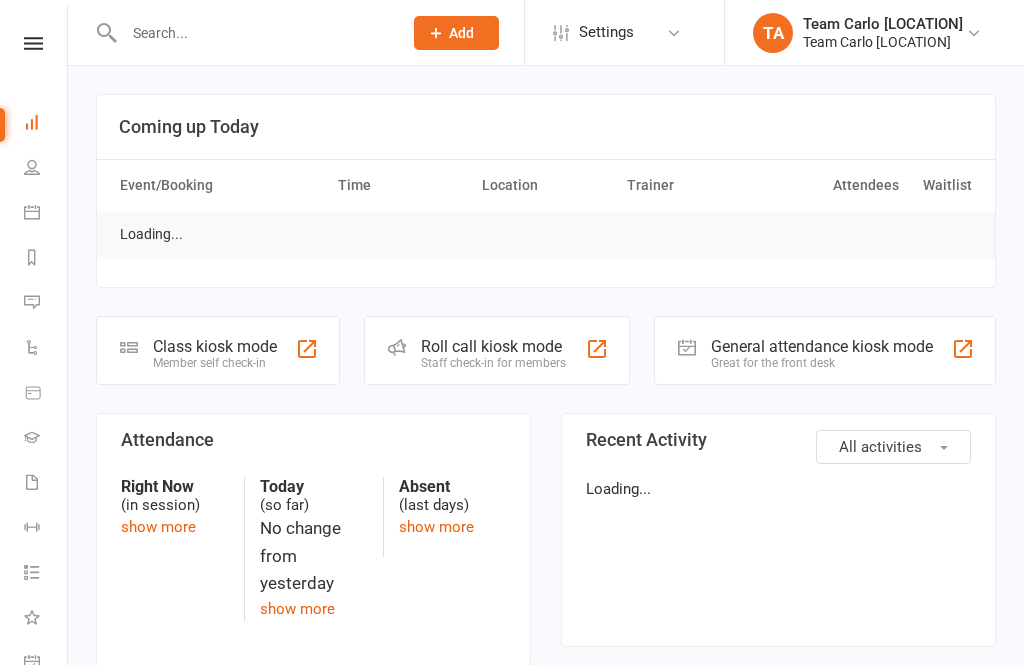scroll, scrollTop: 0, scrollLeft: 0, axis: both 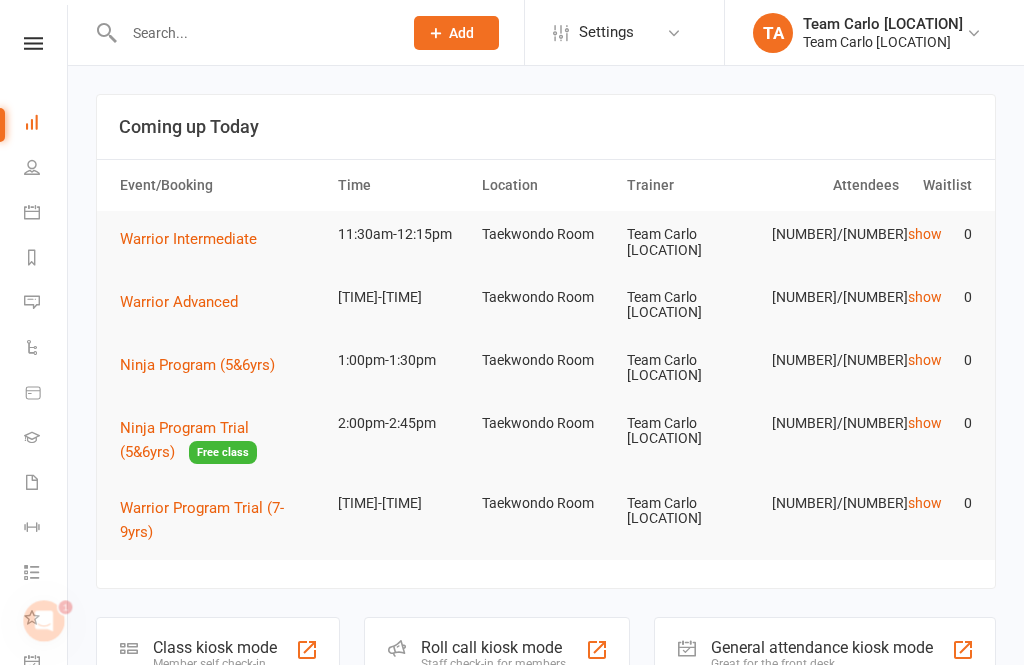 click at bounding box center (33, 43) 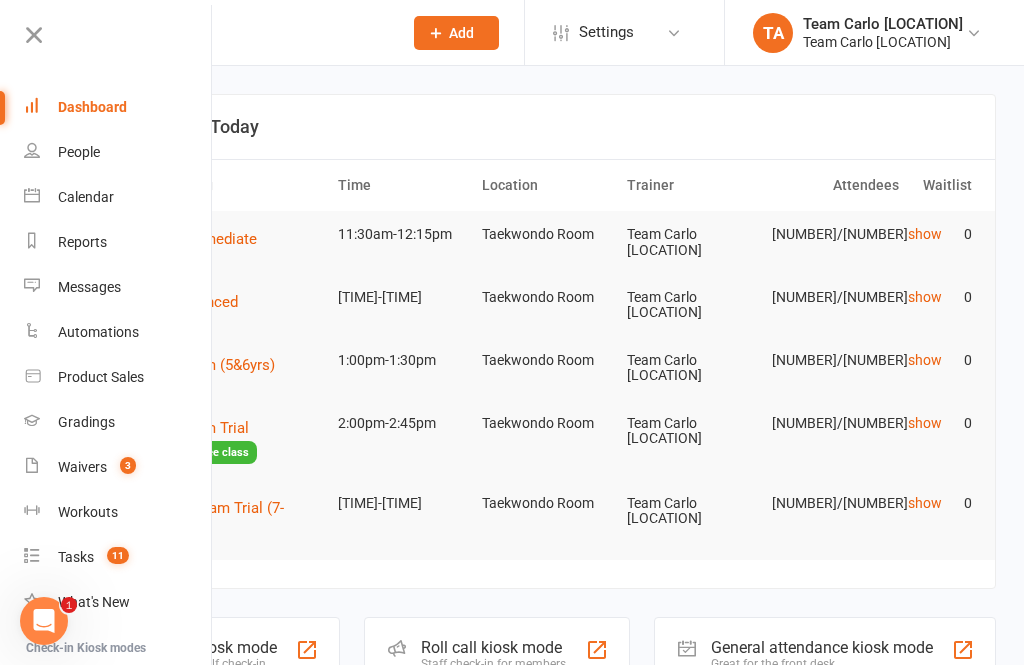 click on "Calendar" at bounding box center [86, 197] 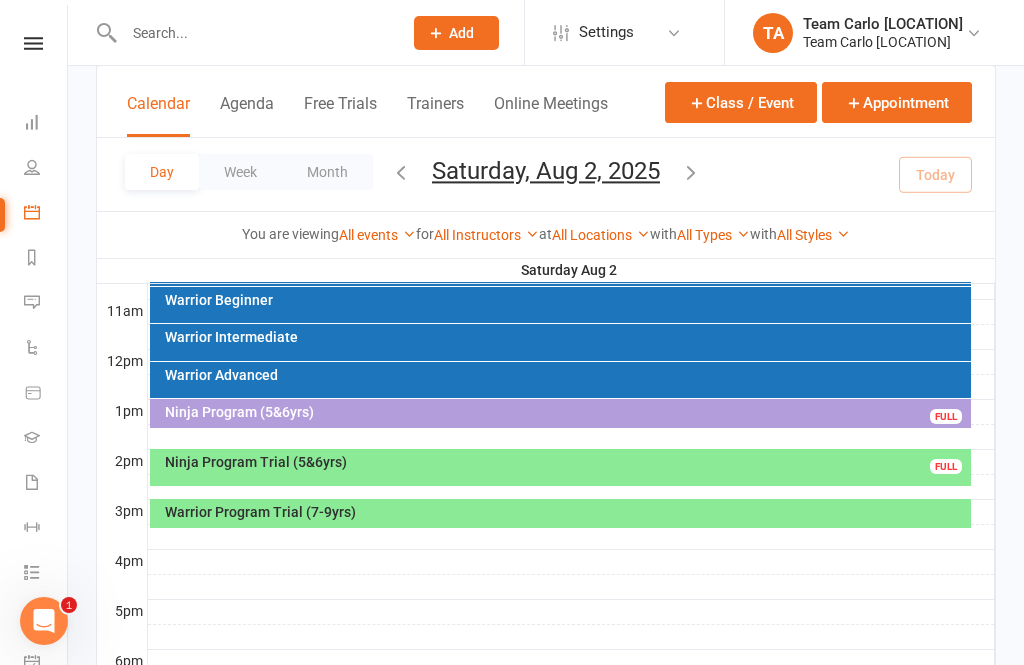 scroll, scrollTop: 664, scrollLeft: 0, axis: vertical 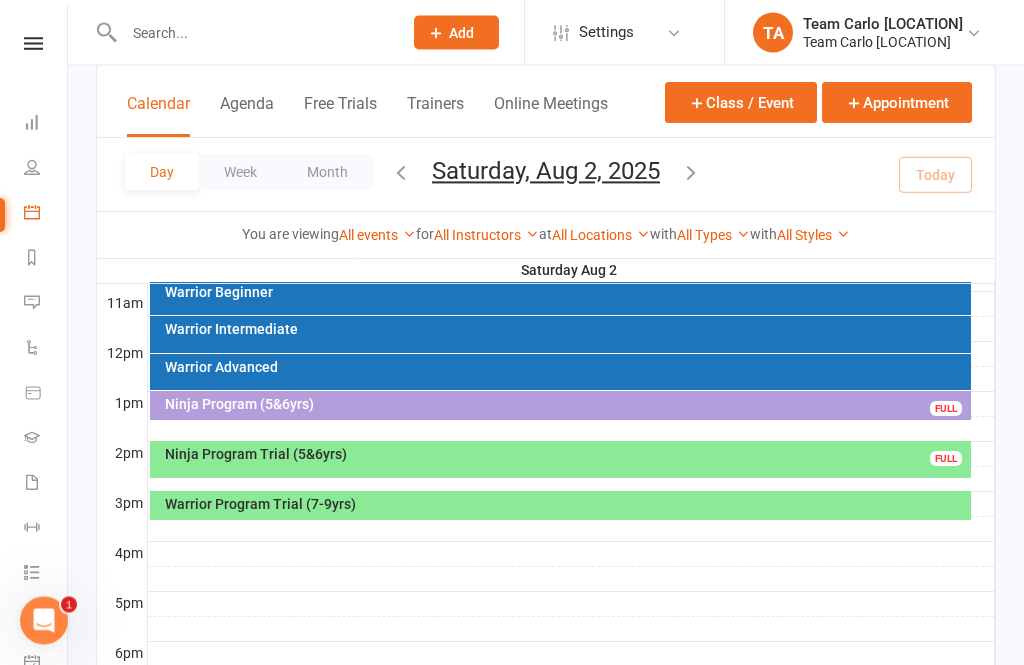 click on "Warrior Intermediate" at bounding box center (561, 335) 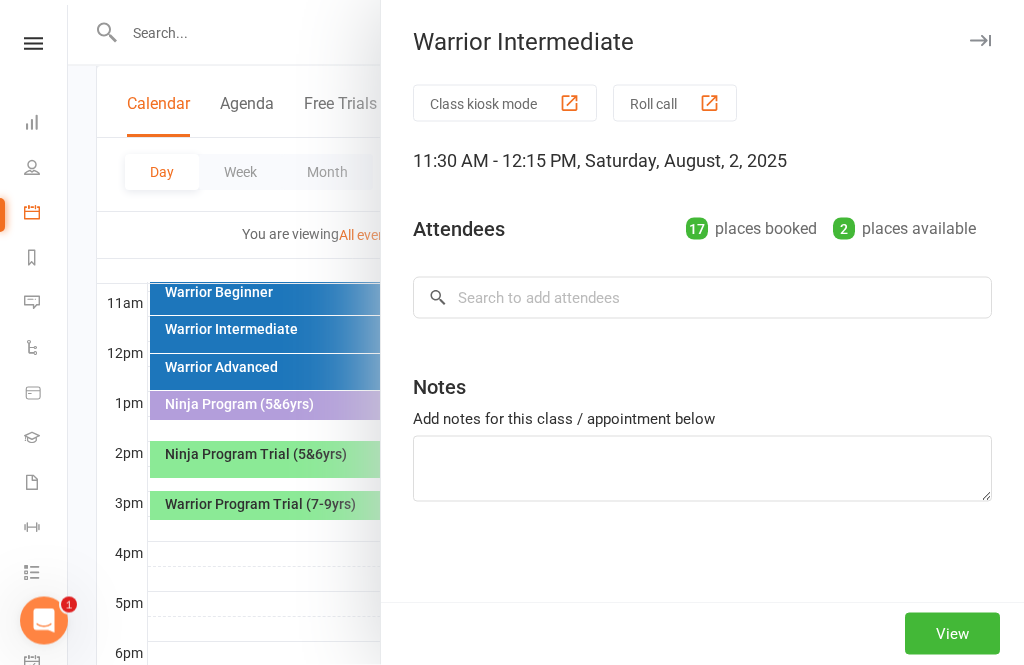 scroll, scrollTop: 665, scrollLeft: 0, axis: vertical 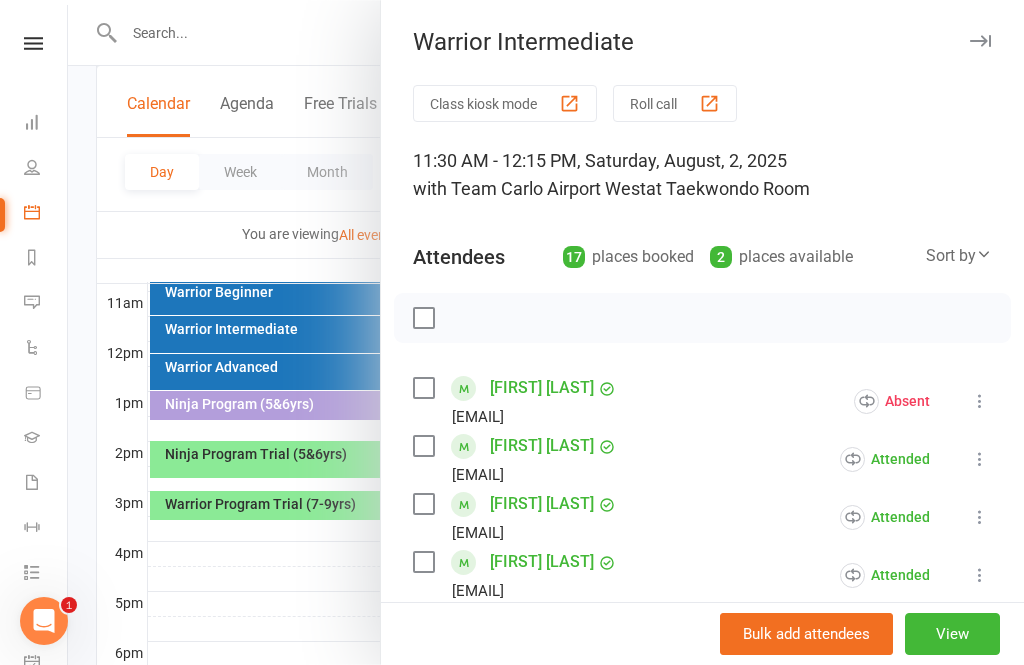click on "View" at bounding box center (952, 634) 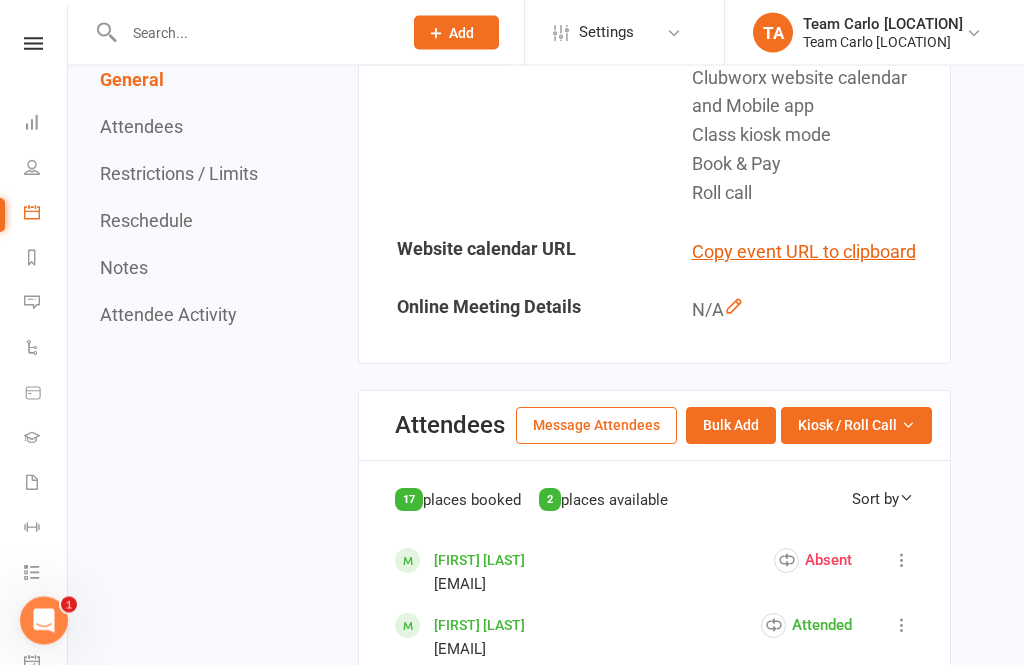 scroll, scrollTop: 652, scrollLeft: 0, axis: vertical 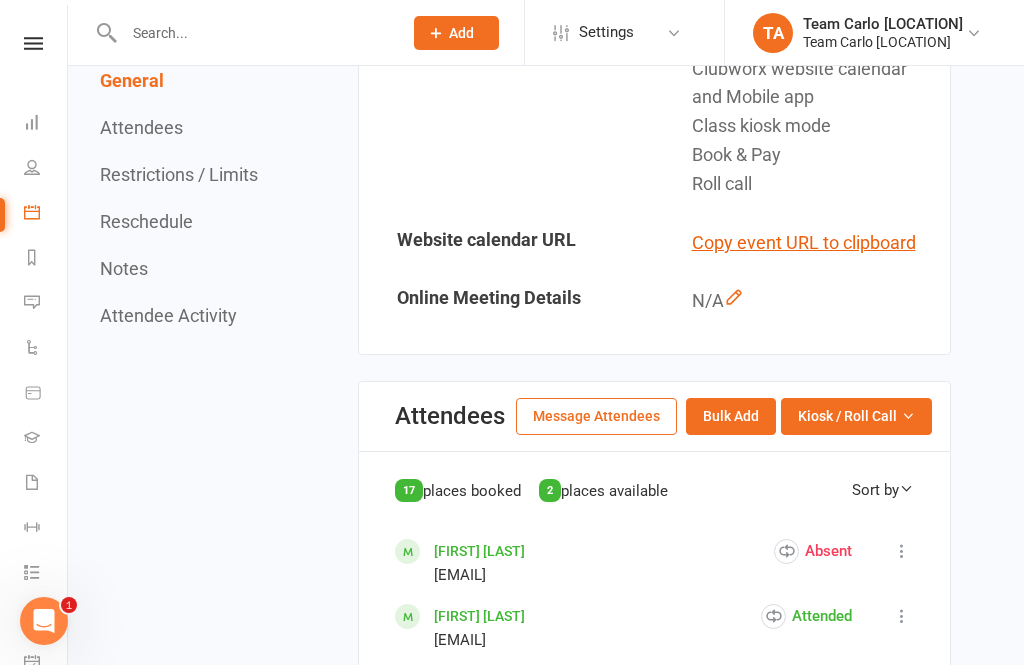 click at bounding box center [908, 416] 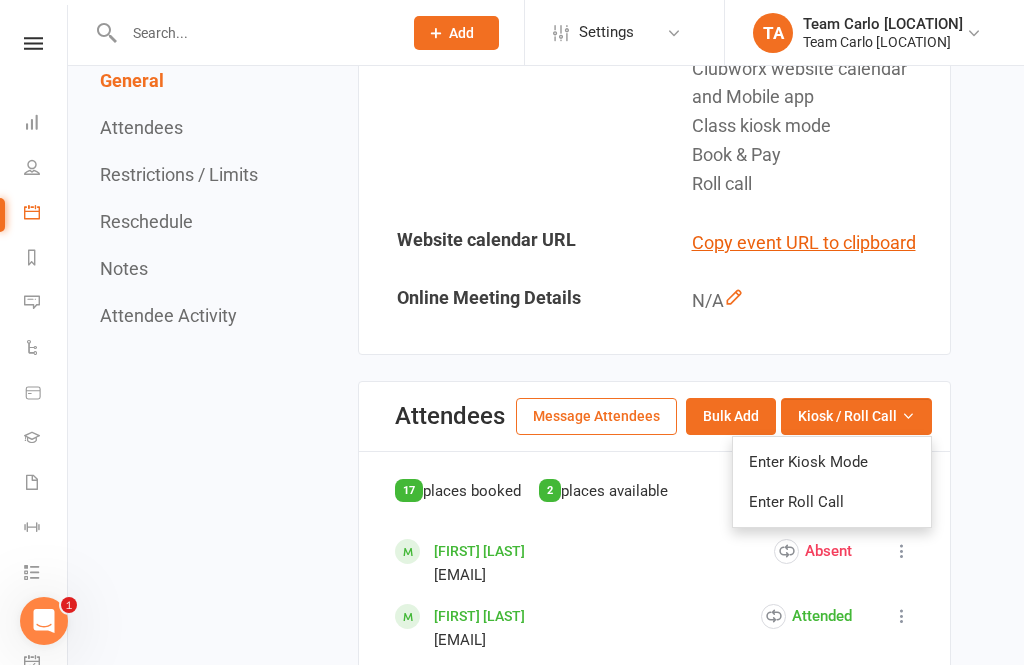 click on "Enter Roll Call" at bounding box center [832, 502] 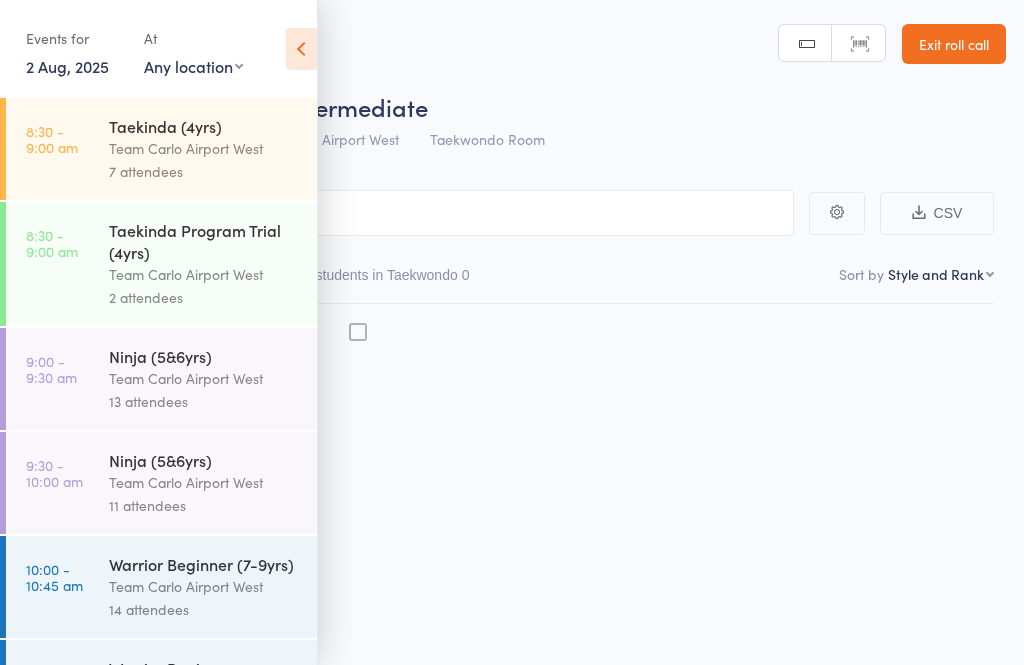 scroll, scrollTop: 0, scrollLeft: 0, axis: both 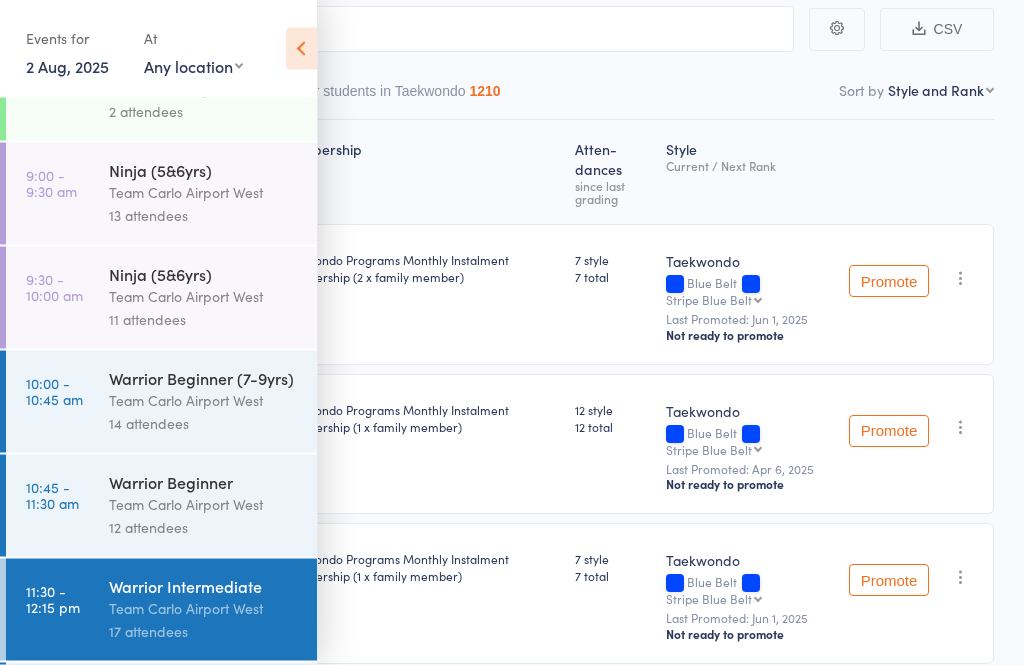 click on "Team Carlo Airport West" at bounding box center (204, 609) 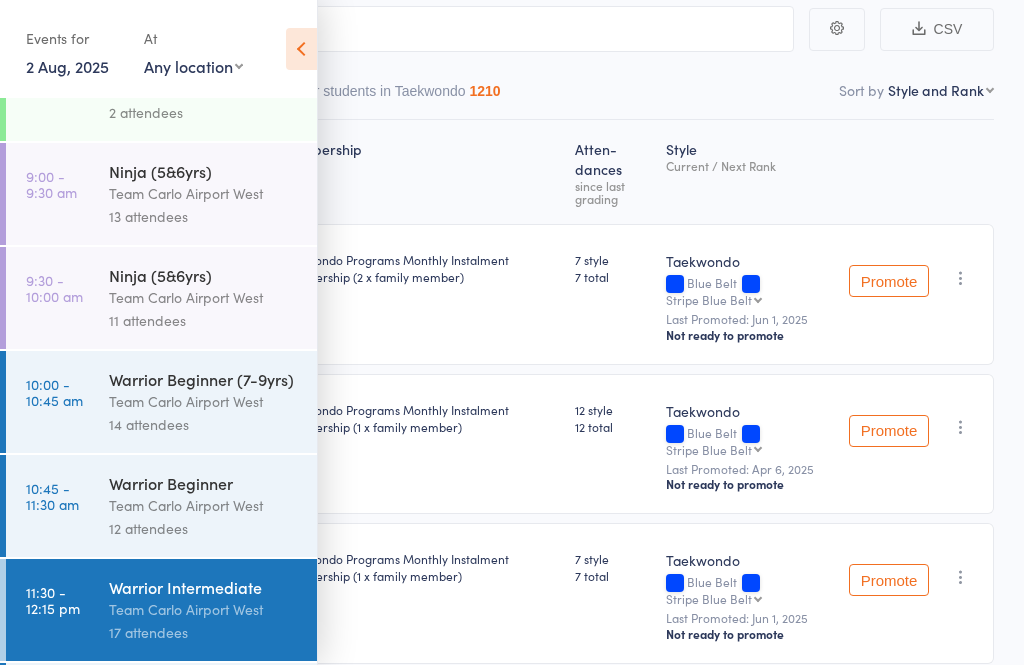 click on "Warrior Intermediate" at bounding box center (204, 587) 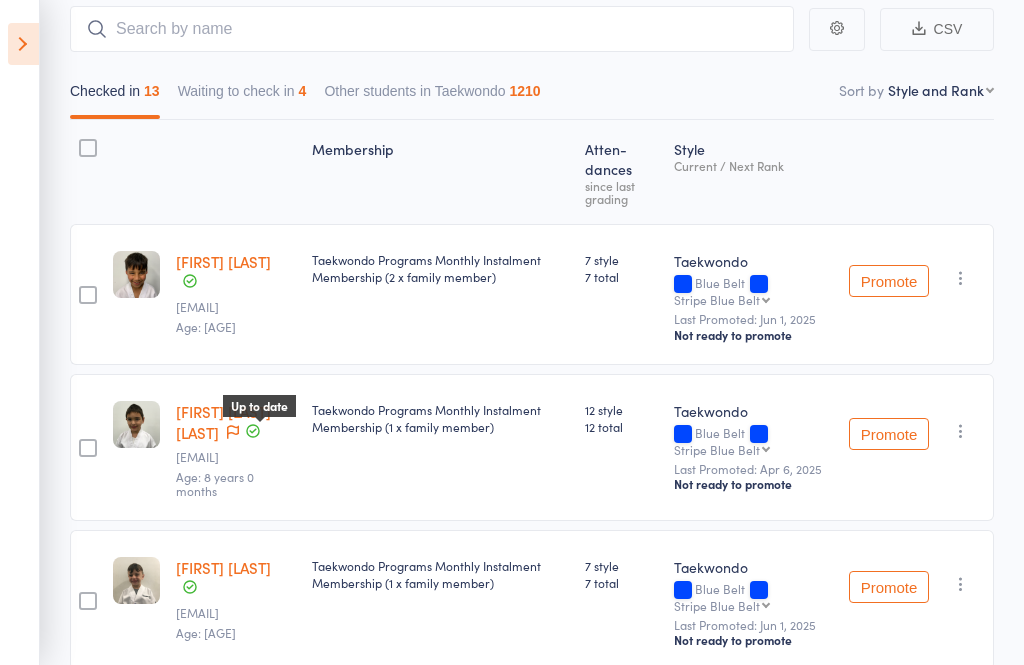click 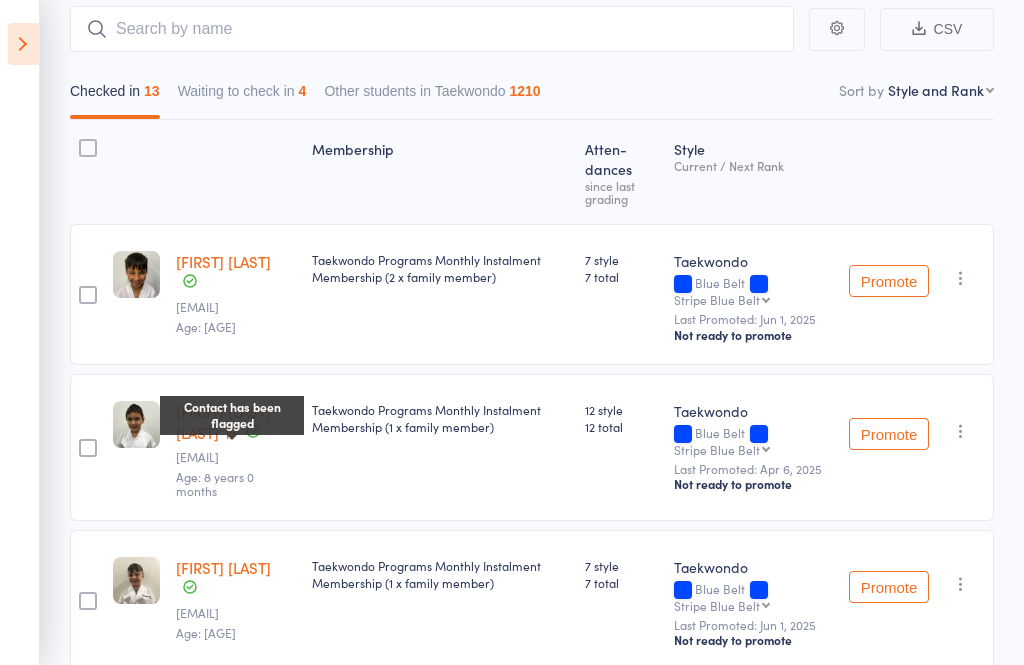 click 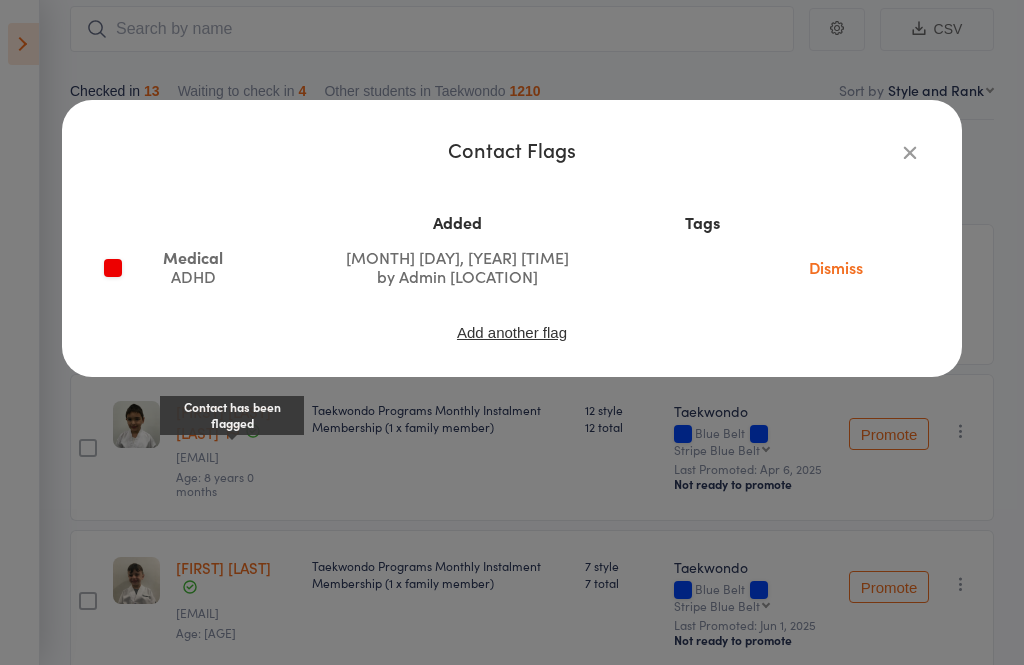click at bounding box center (910, 152) 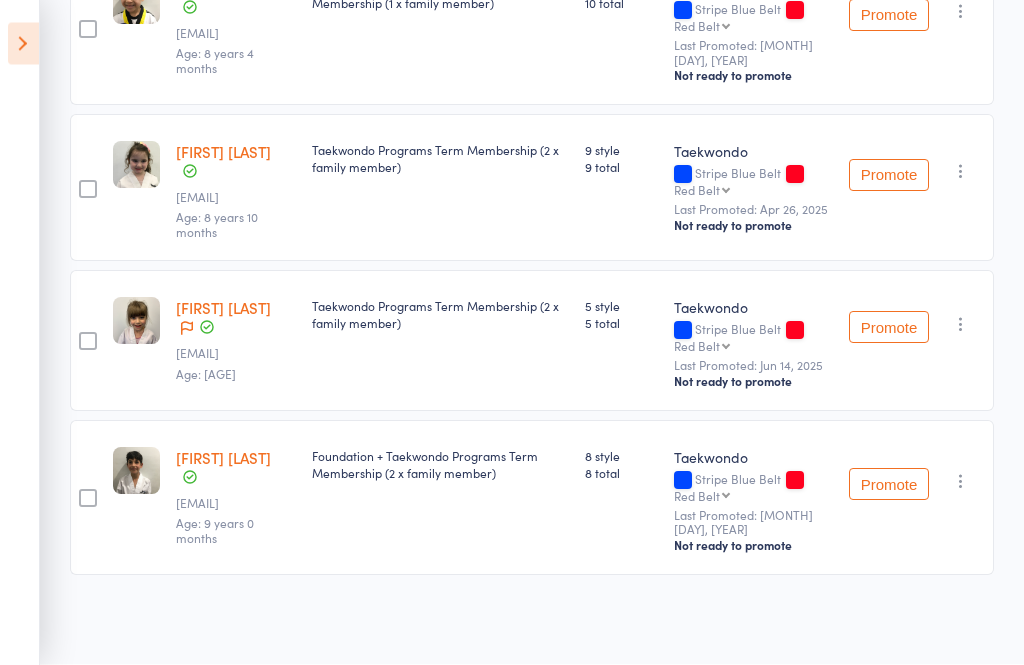 scroll, scrollTop: 1916, scrollLeft: 0, axis: vertical 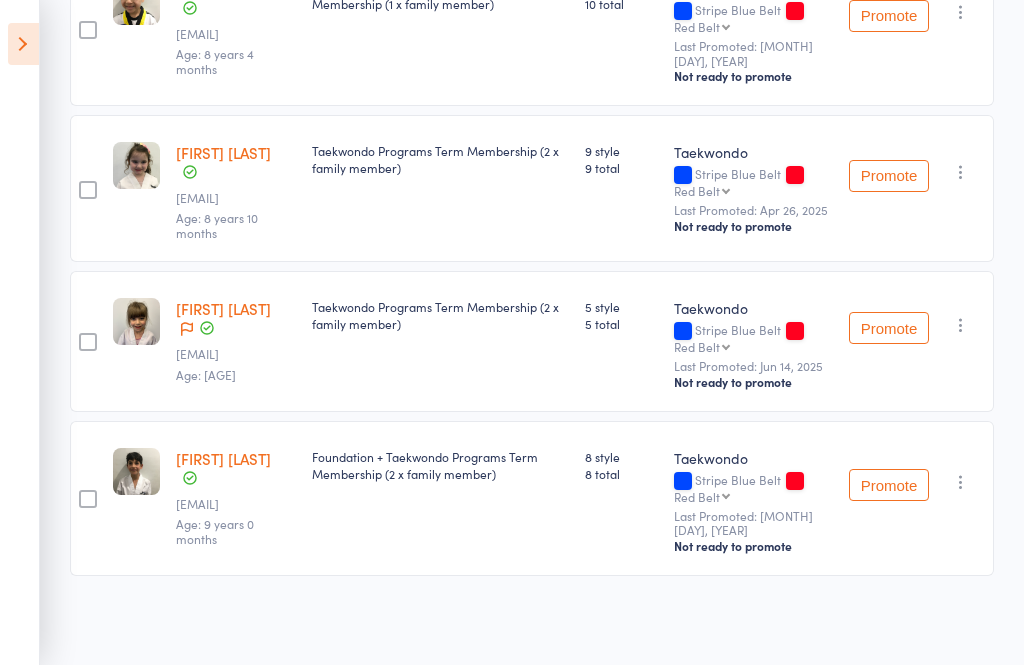 click on "[FIRST] [LAST]" at bounding box center (223, 458) 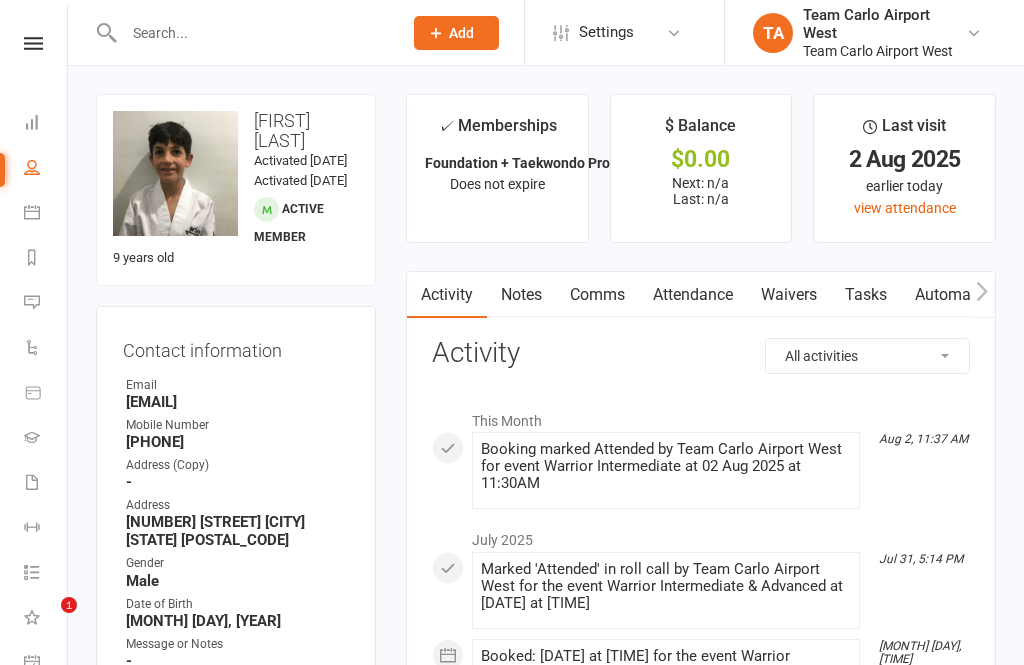 scroll, scrollTop: 377, scrollLeft: 0, axis: vertical 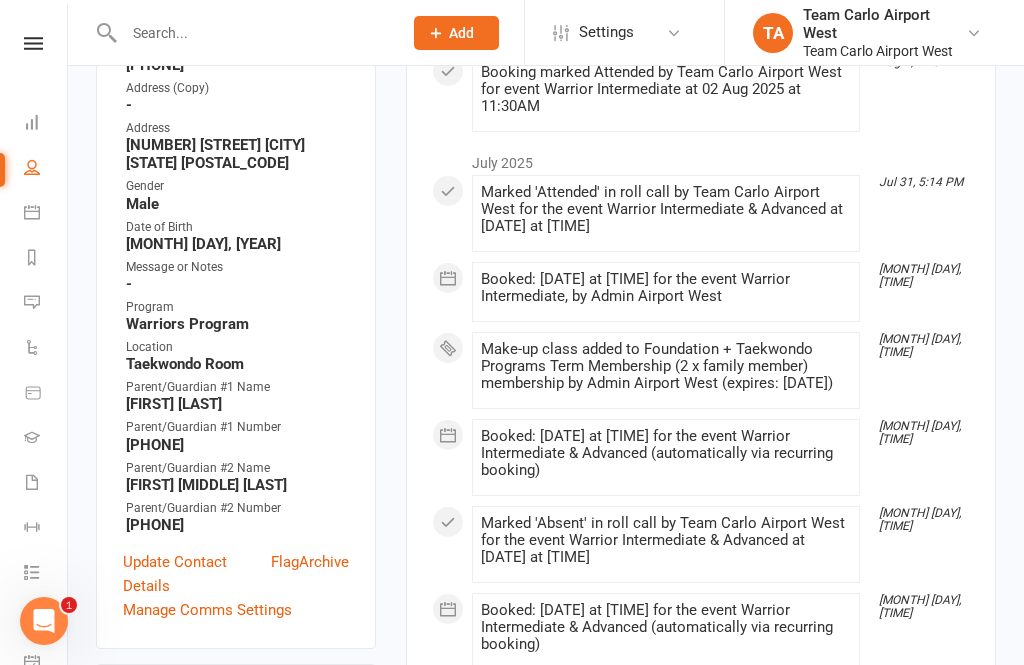 click on "Flag" at bounding box center (285, 574) 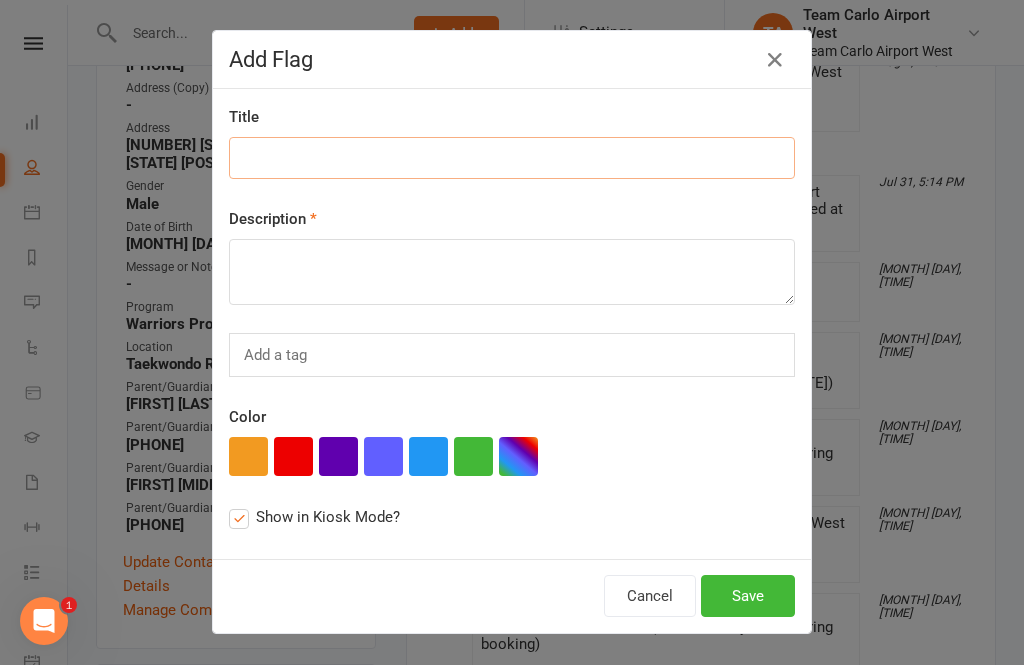 click at bounding box center [512, 158] 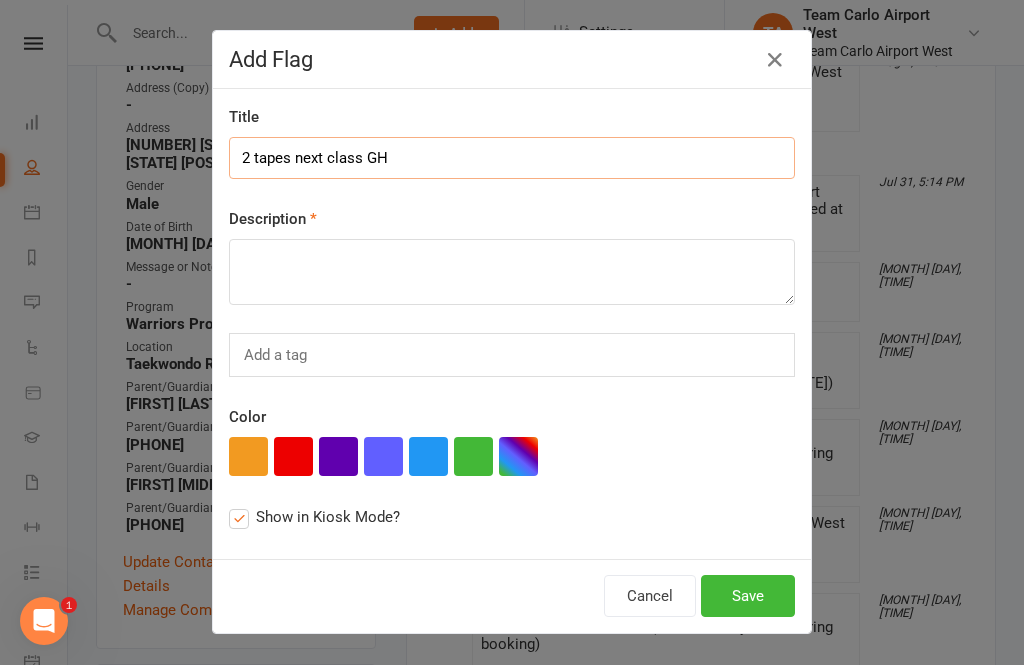 type on "2 tapes next class GH" 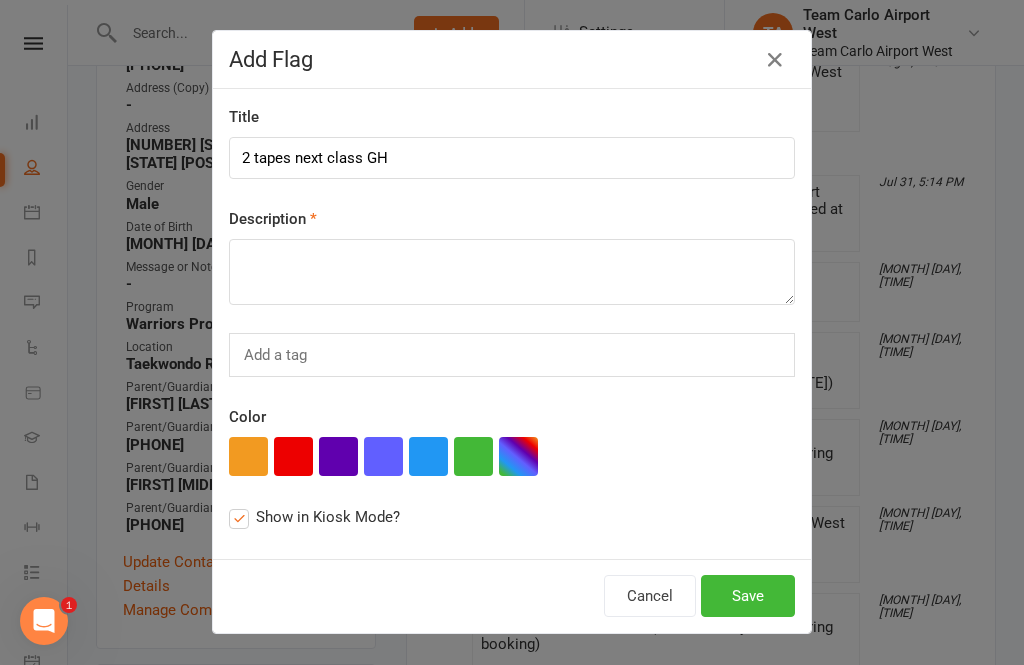 click at bounding box center (512, 272) 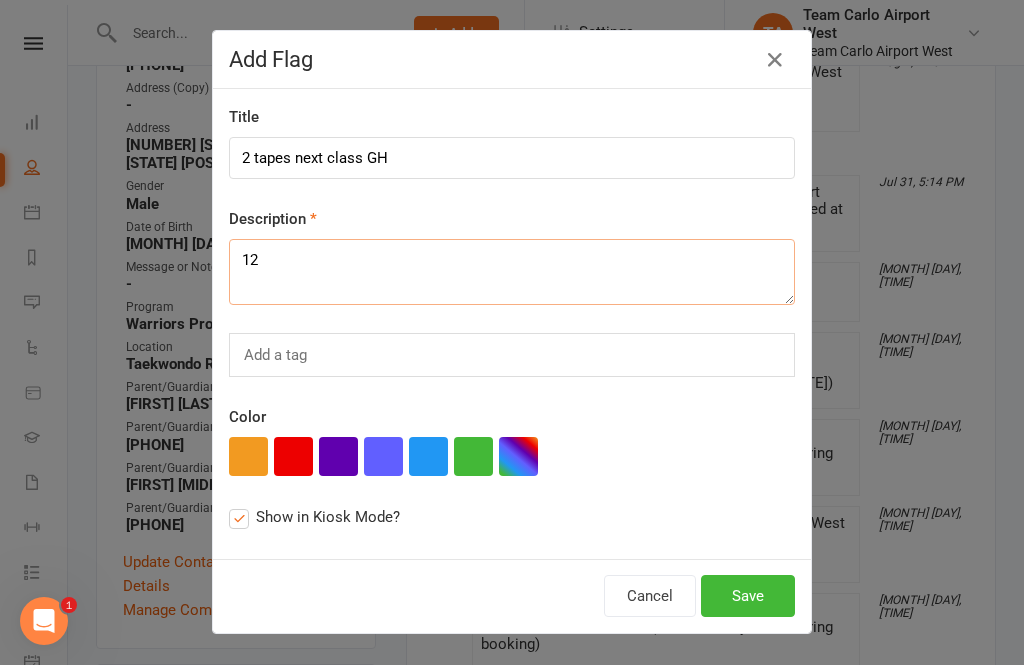 type on "1" 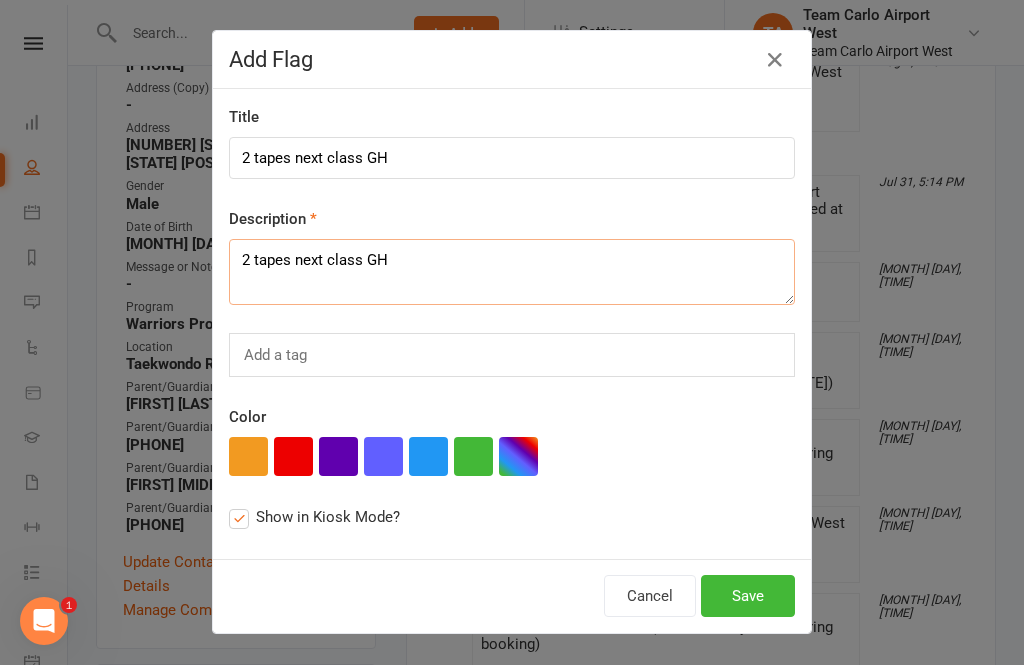 type on "2 tapes next class GH" 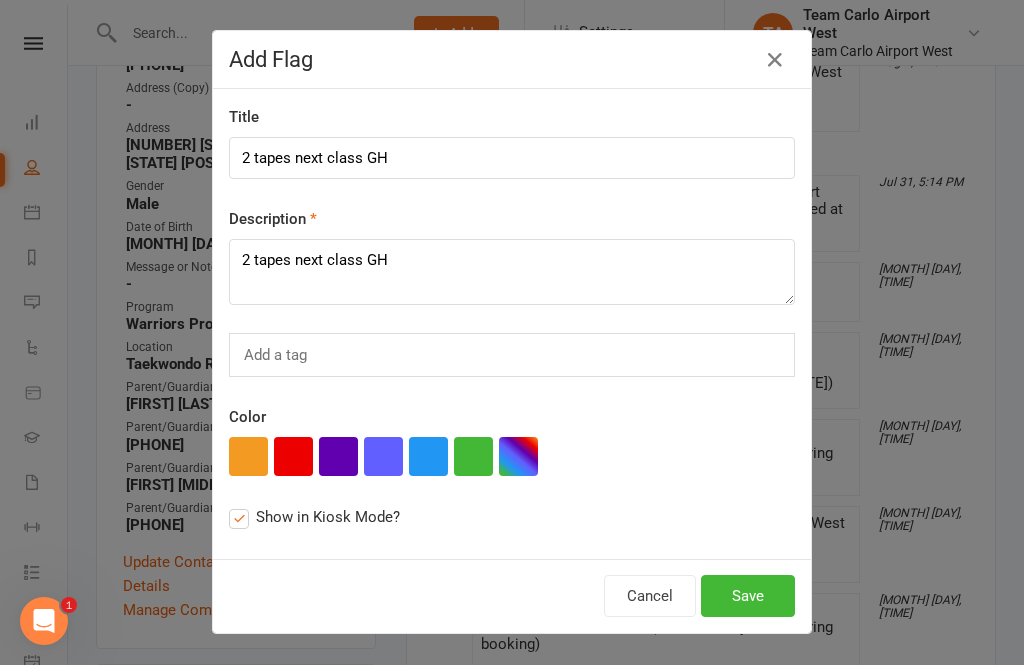 click at bounding box center [248, 456] 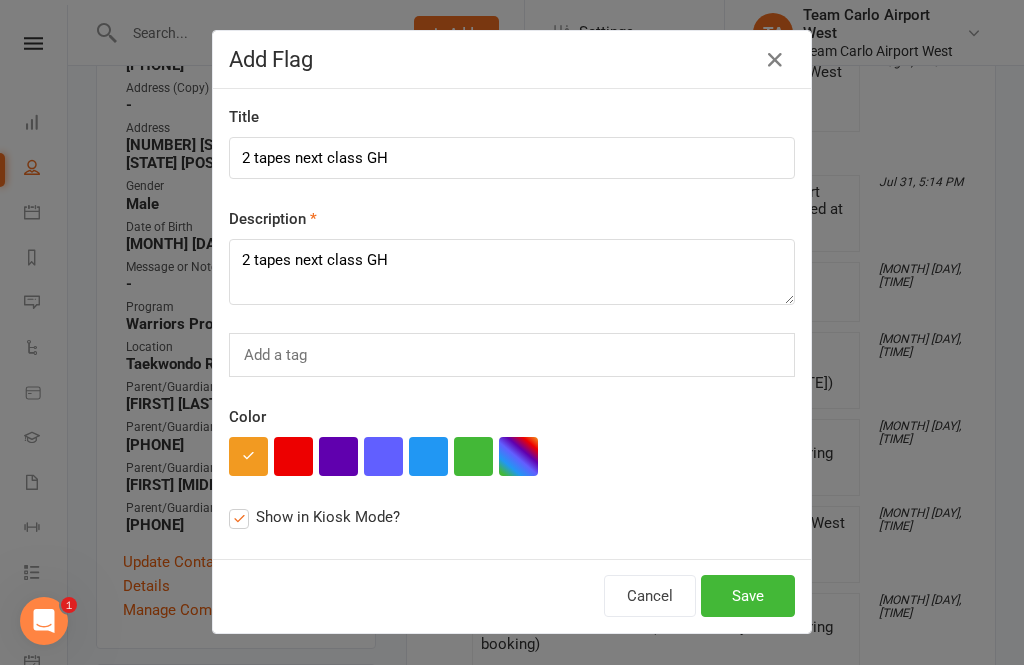 click on "Save" at bounding box center [748, 596] 